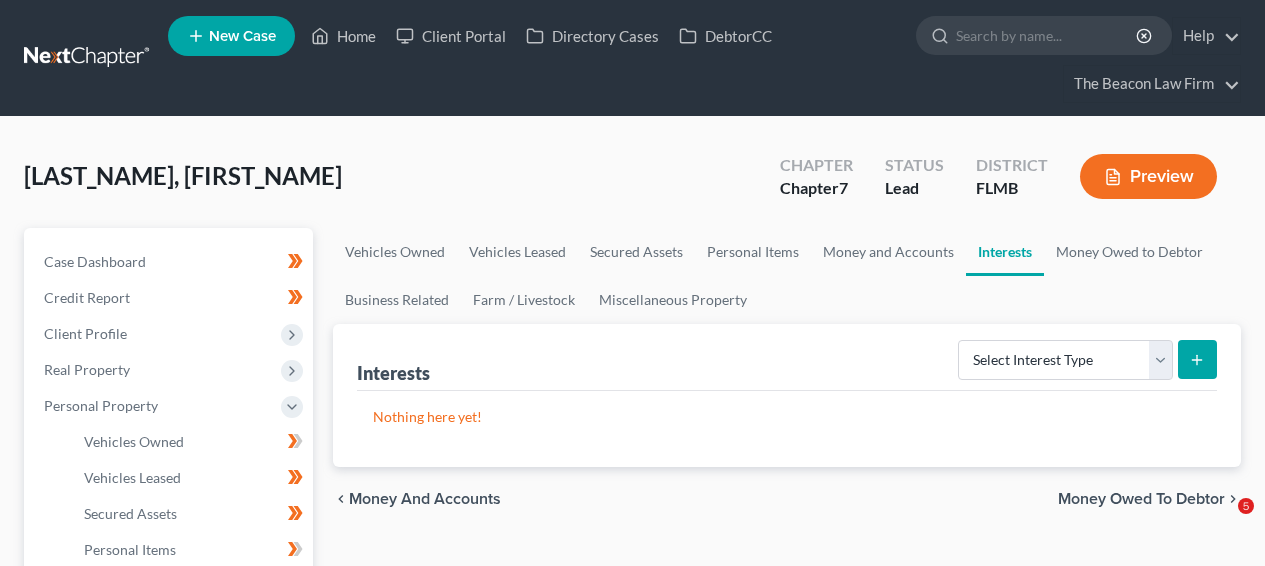 scroll, scrollTop: 0, scrollLeft: 0, axis: both 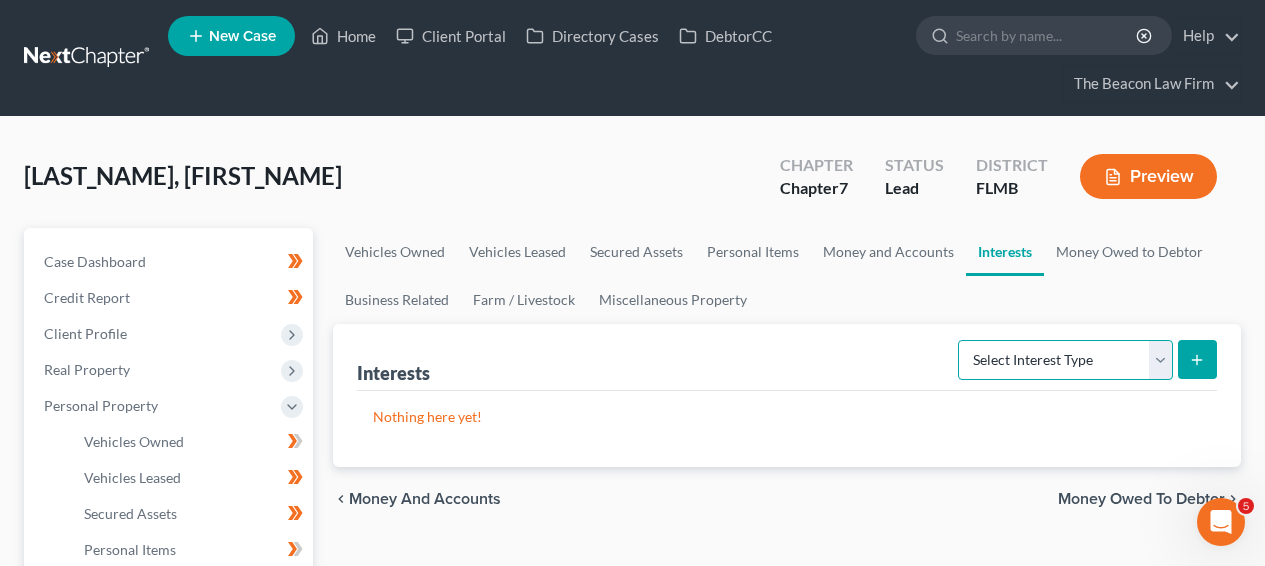 click on "Select Interest Type 401K Annuity Bond Education IRA Government Bond Government Pension Plan Incorporated Business IRA Joint Venture (Active) Joint Venture (Inactive) Keogh Mutual Fund Other Retirement Plan Partnership (Active) Partnership (Inactive) Pension Plan Stock Term Life Insurance Unincorporated Business Whole Life Insurance" at bounding box center (1065, 360) 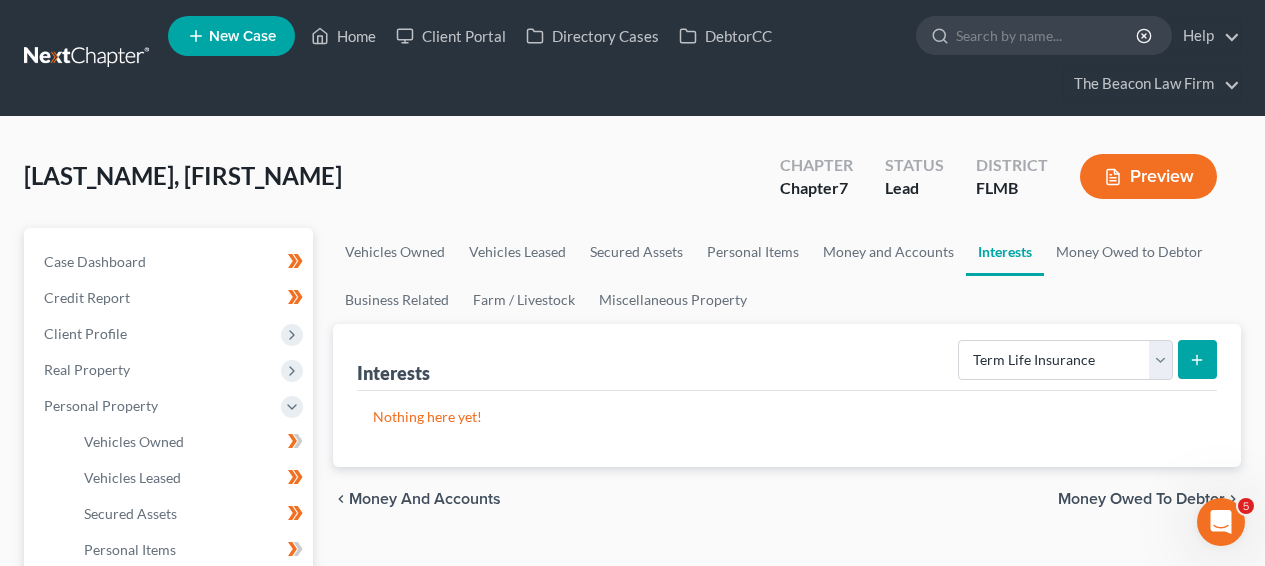 click on "Select Interest Type 401K Annuity Bond Education IRA Government Bond Government Pension Plan Incorporated Business IRA Joint Venture (Active) Joint Venture (Inactive) Keogh Mutual Fund Other Retirement Plan Partnership (Active) Partnership (Inactive) Pension Plan Stock Term Life Insurance Unincorporated Business Whole Life Insurance" at bounding box center (1083, 358) 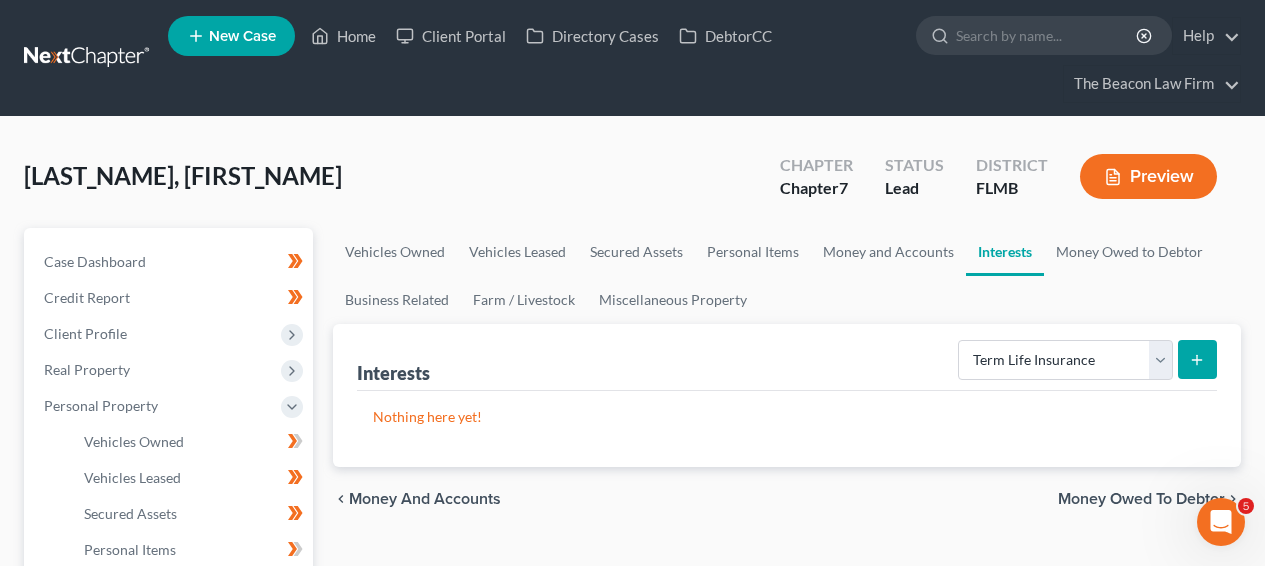click at bounding box center [1197, 359] 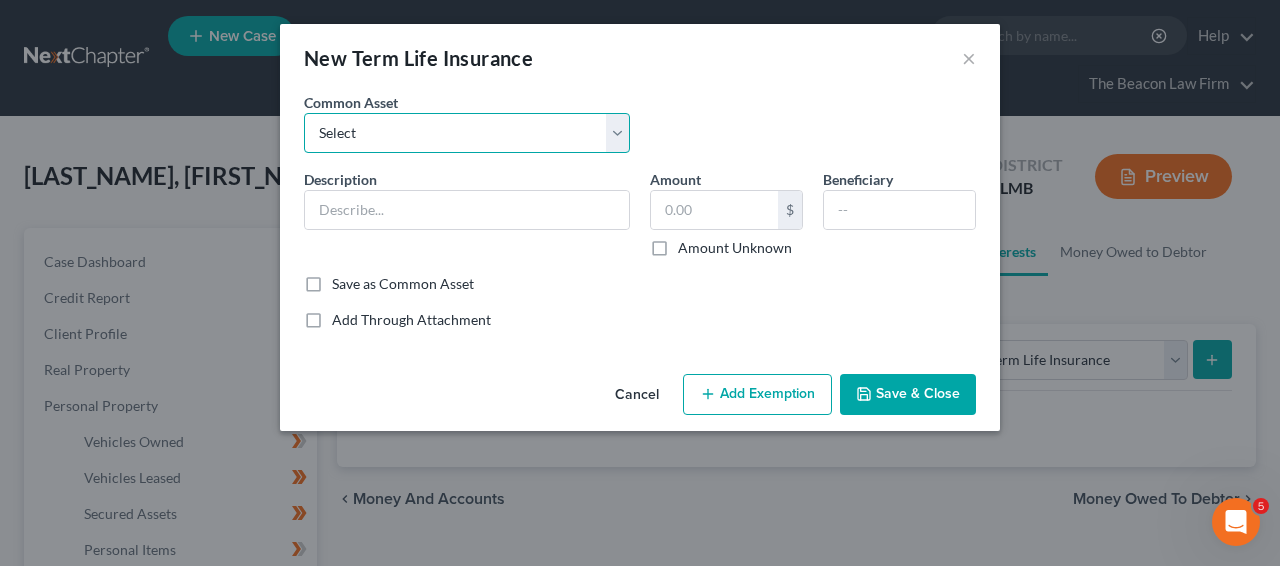 click on "Select Cigna Term Life Term Life Insurance Policy through work; Death Benefit Unknown" at bounding box center (467, 133) 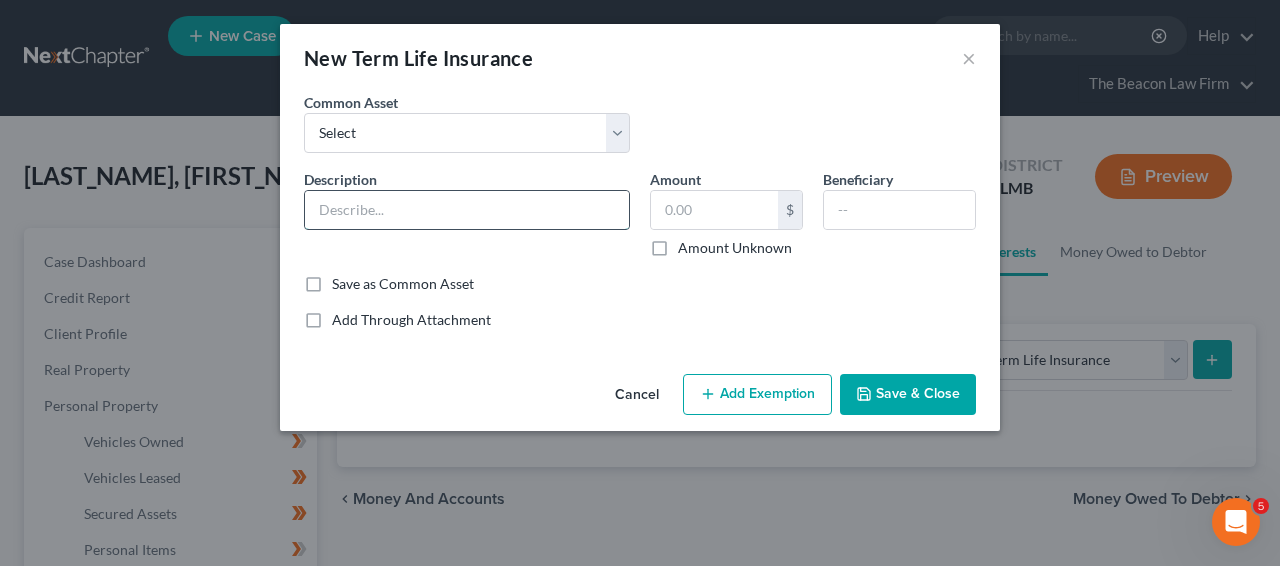 click at bounding box center [467, 210] 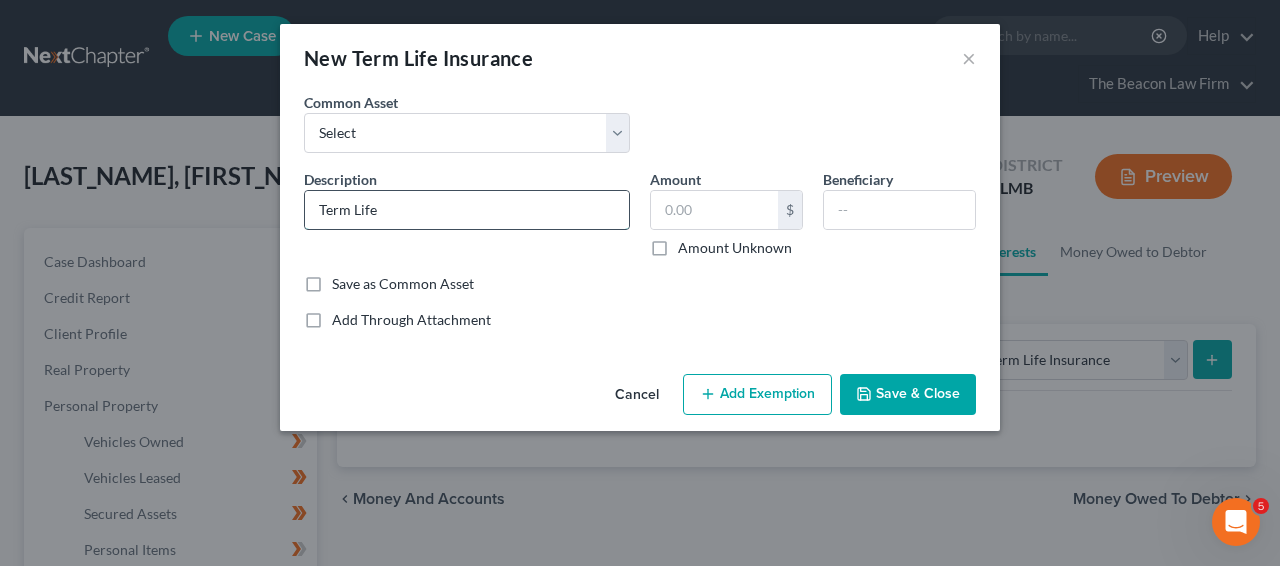 type on "Term Life Insurance via Employer" 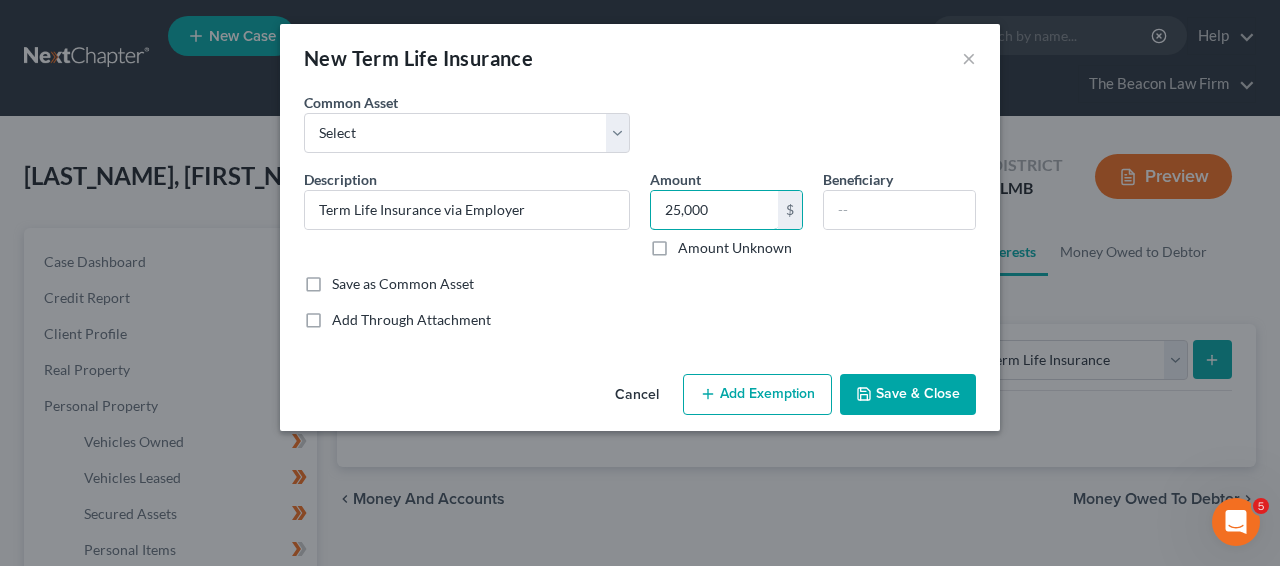 type on "25,000" 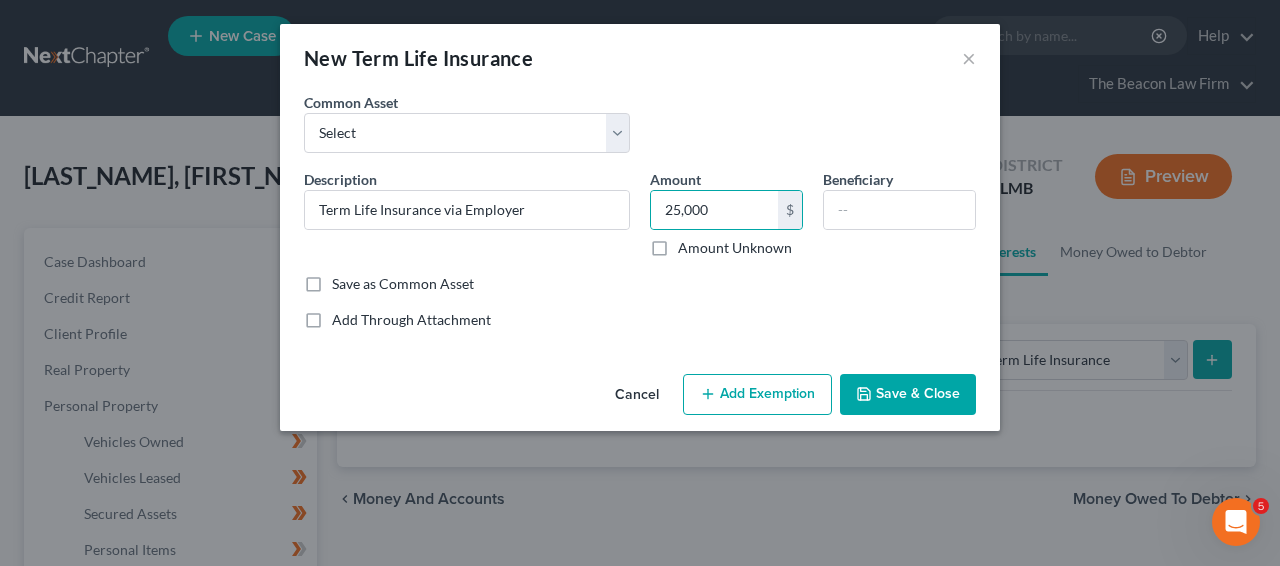 click on "Save & Close" at bounding box center [908, 395] 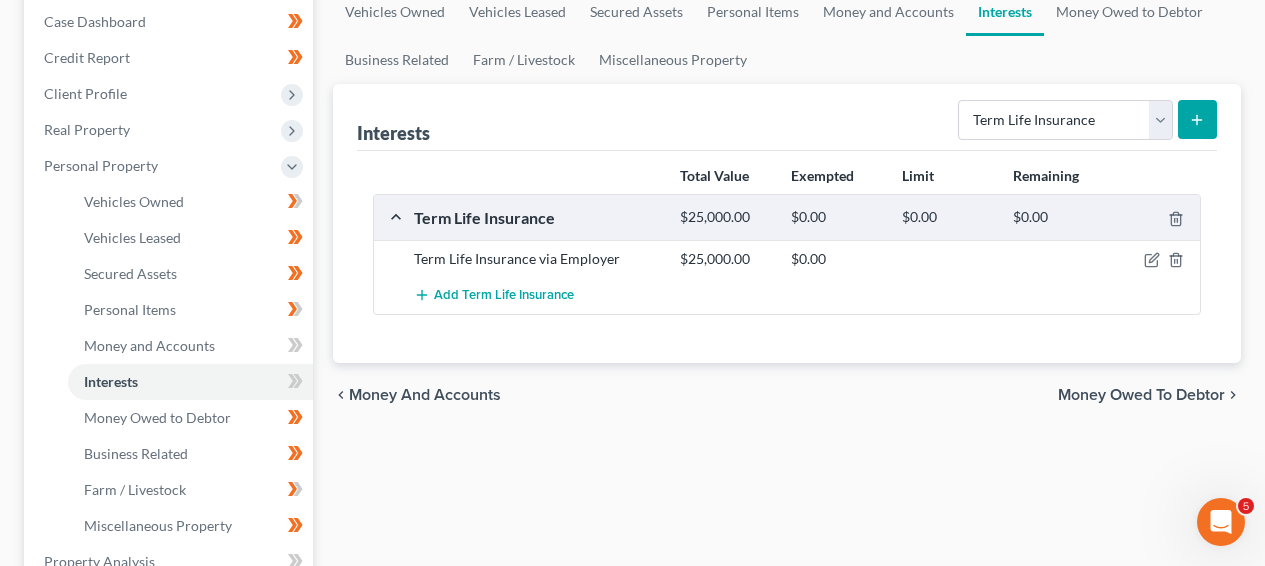 scroll, scrollTop: 244, scrollLeft: 0, axis: vertical 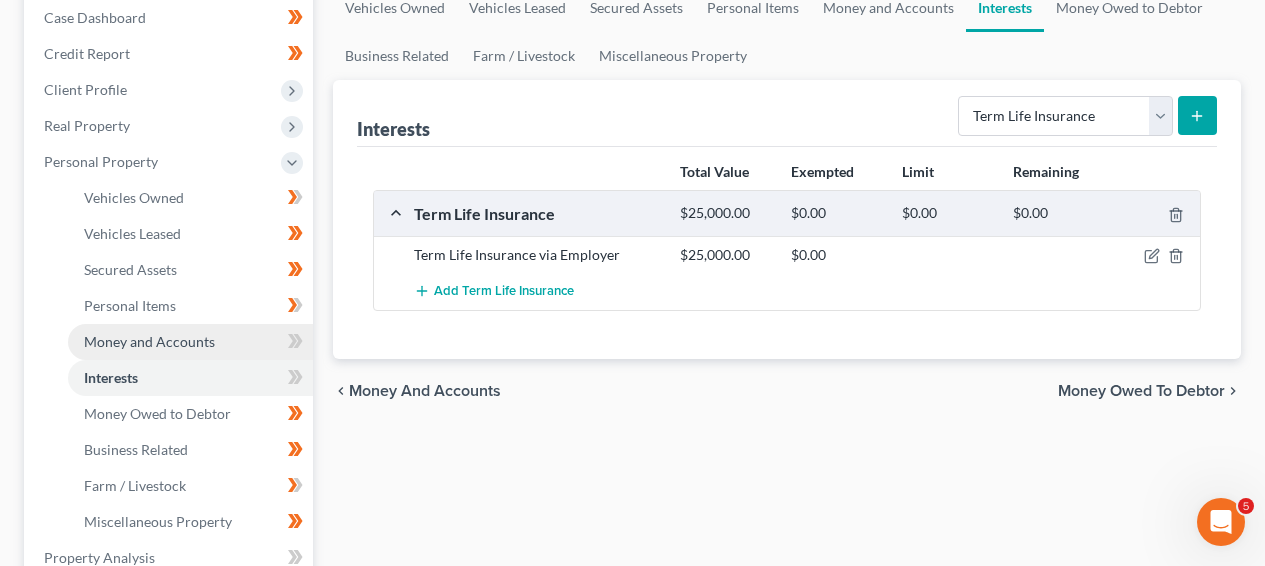 click on "Money and Accounts" at bounding box center [190, 342] 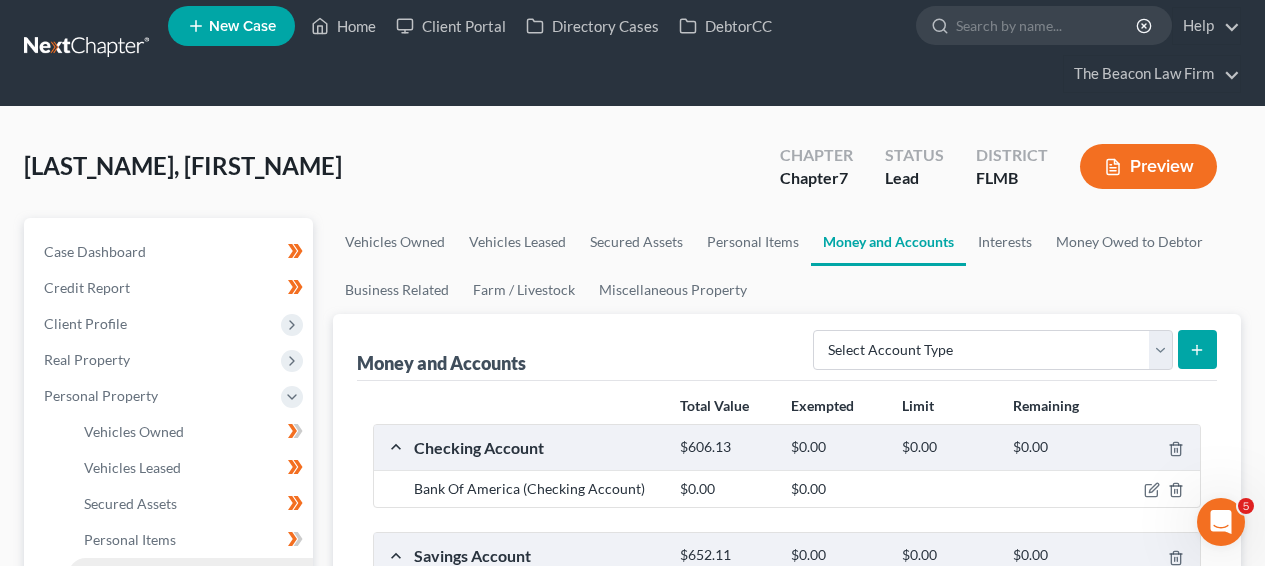 scroll, scrollTop: 0, scrollLeft: 0, axis: both 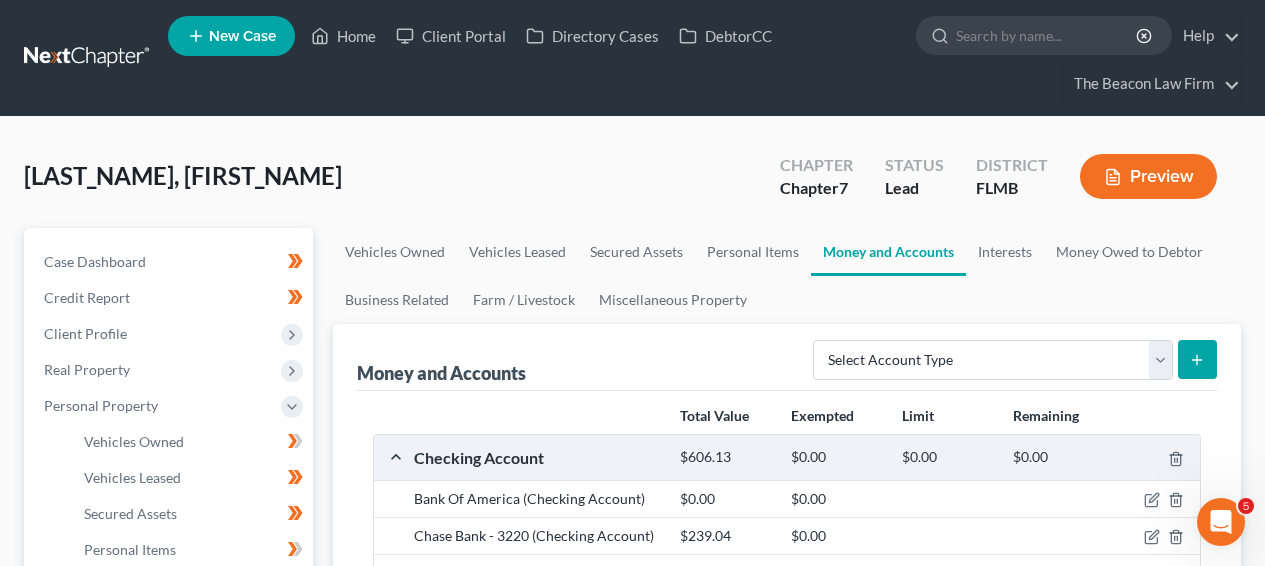 click on "Home New Case Client Portal Directory Cases DebtorCC The Beacon Law Firm[EMAIL] My Account Settings Plan + Billing Account Add-Ons Upgrade to Whoa Help Center Webinars Training Videos What's new Log out New Case Home Client Portal Directory Cases DebtorCC         - No Result - See all results Or Press Enter... Help Help Center Webinars Training Videos What's new The Beacon Law Firm The Beacon Law Firm[EMAIL] My Account Settings Plan + Billing Account Add-Ons Upgrade to Whoa Log out 	 [LAST_NAME], [FIRST_NAME] Upgraded Chapter Chapter  7 Status Lead District FLMB Preview Petition Navigation
Case Dashboard
Payments
Invoices" at bounding box center (632, 729) 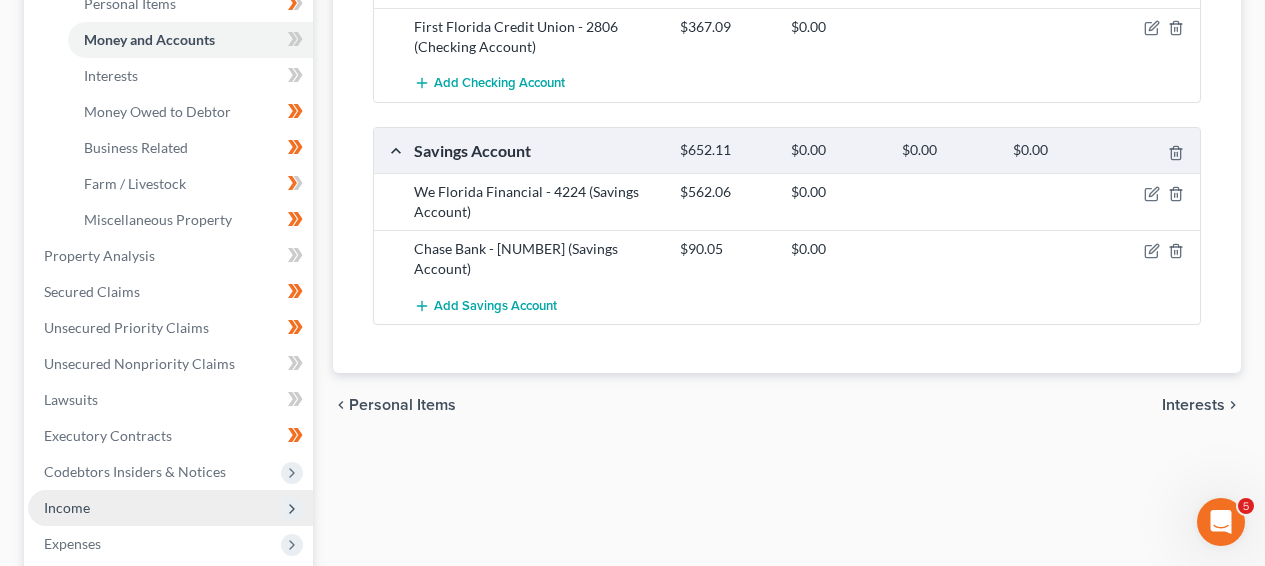 click on "Income" at bounding box center (170, 508) 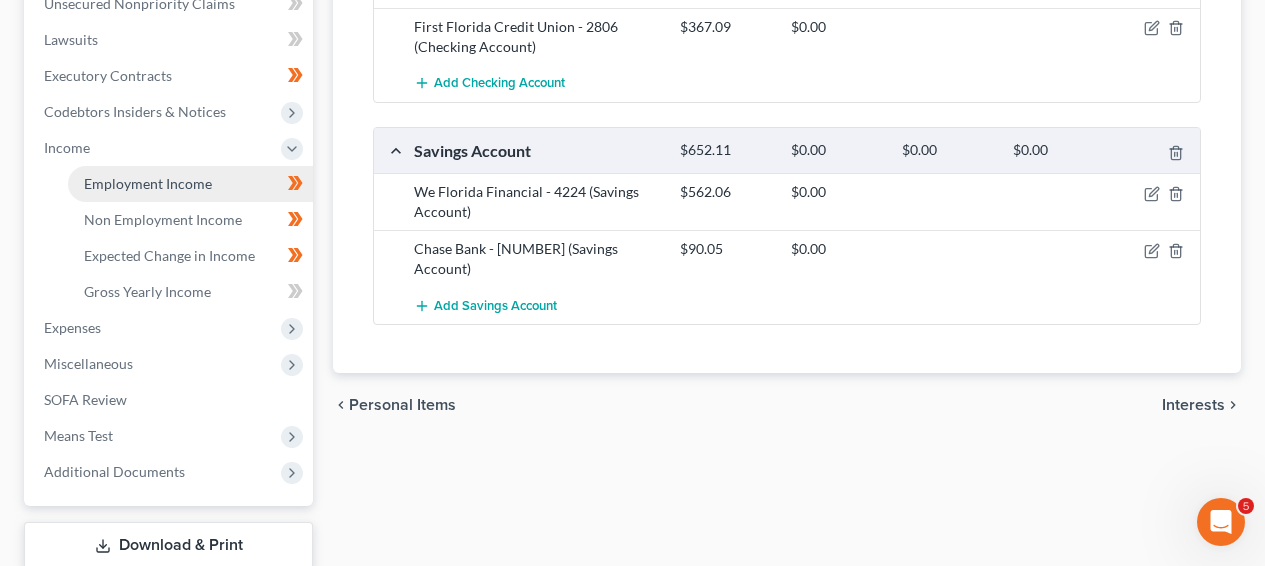 click on "Employment Income" at bounding box center (190, 184) 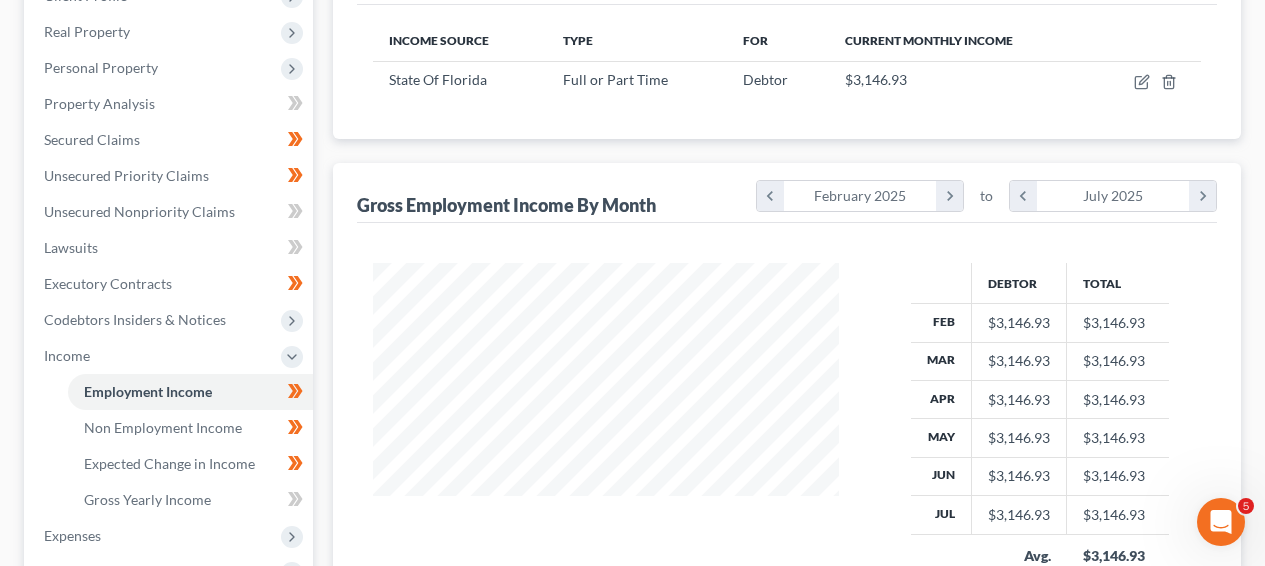 scroll, scrollTop: 0, scrollLeft: 0, axis: both 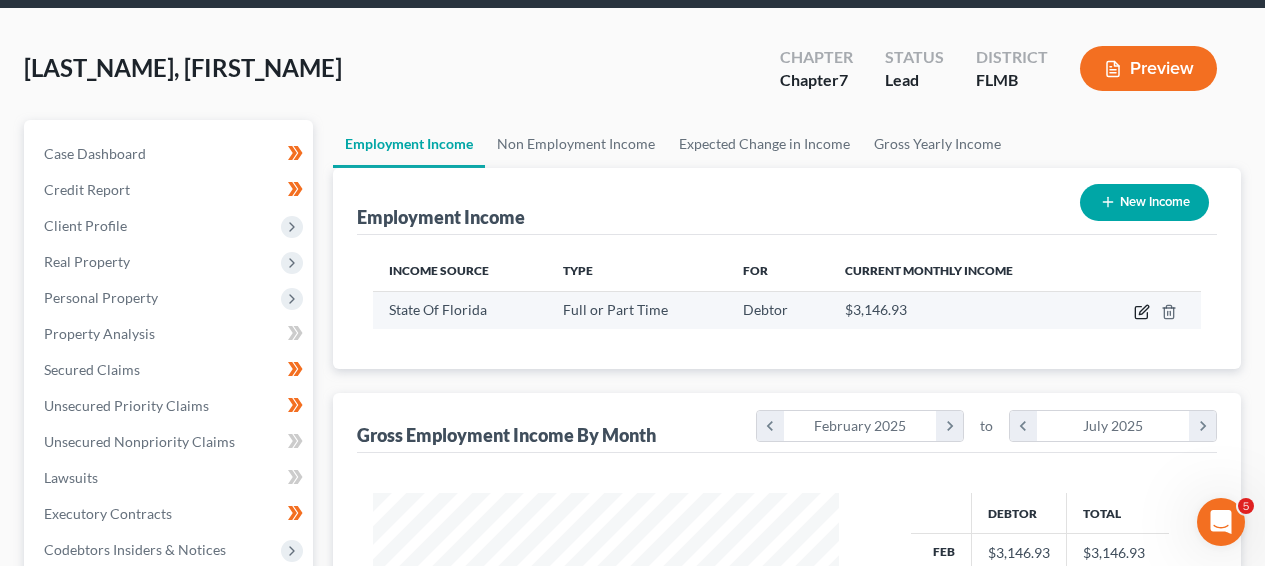 click 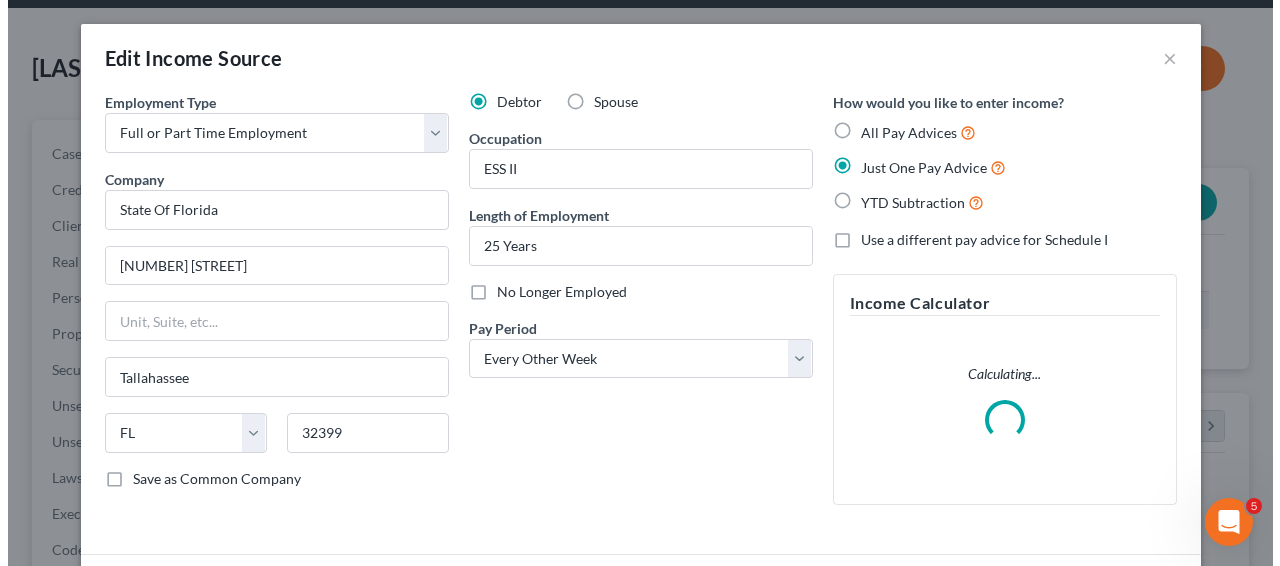 scroll, scrollTop: 999641, scrollLeft: 999487, axis: both 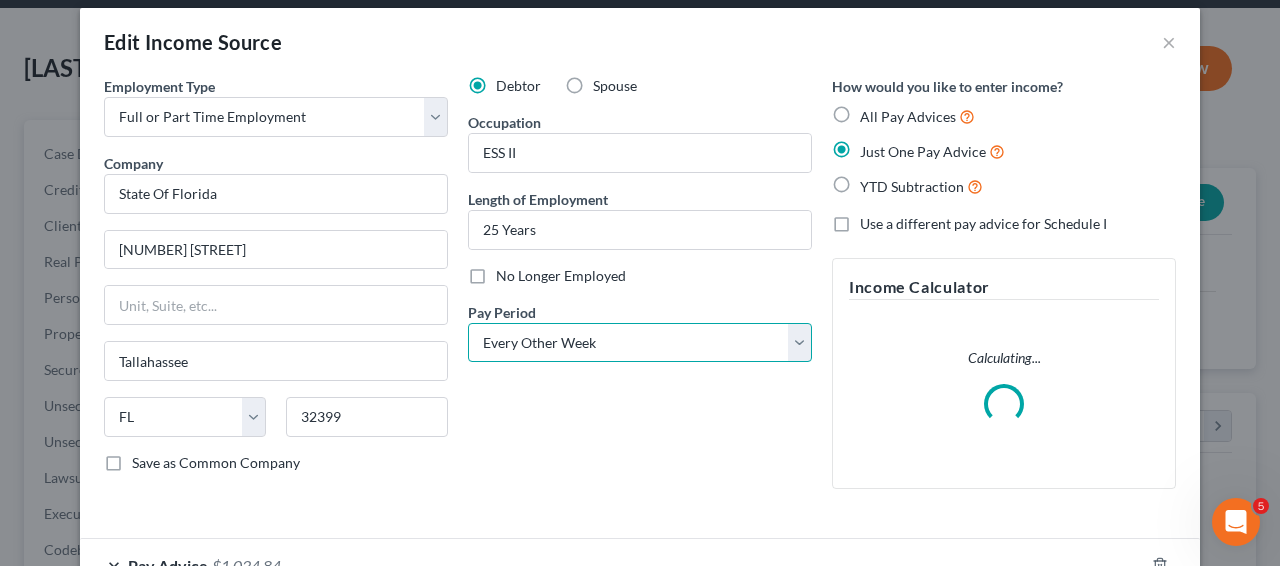 click on "Select Monthly Twice Monthly Every Other Week Weekly" at bounding box center [640, 343] 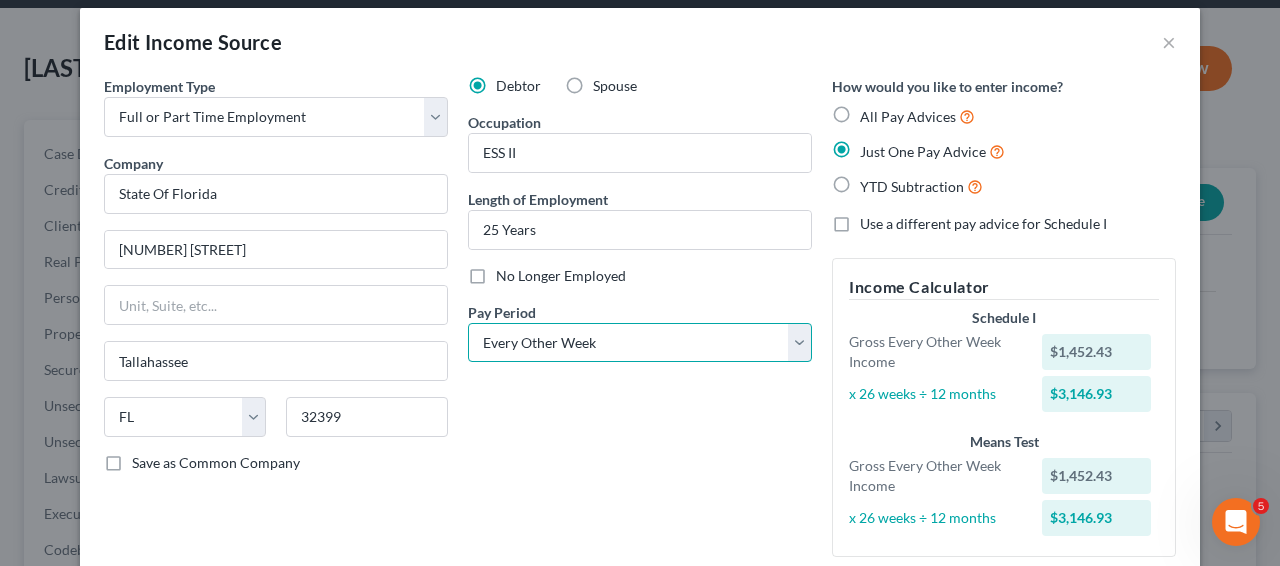 select on "3" 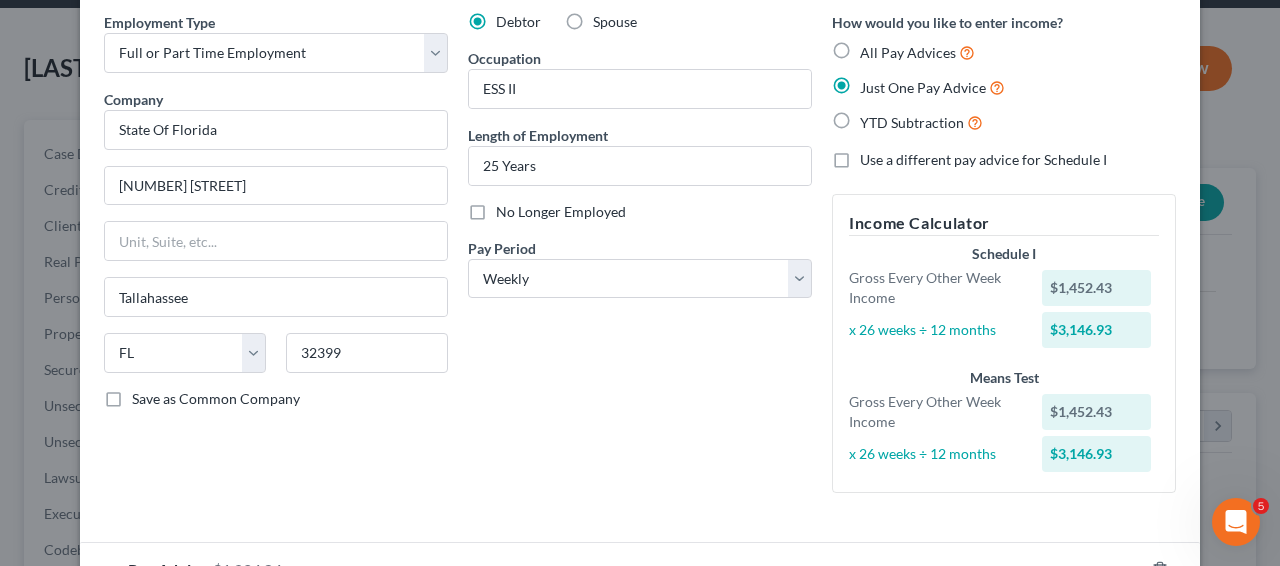 scroll, scrollTop: 220, scrollLeft: 0, axis: vertical 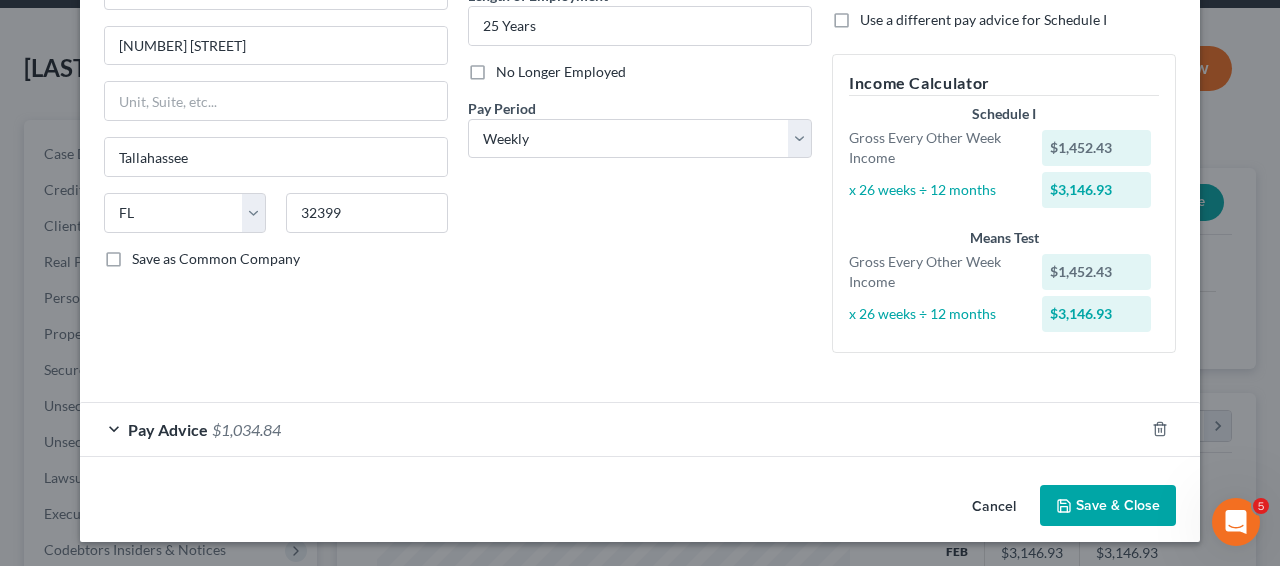 click on "Pay Advice $1,034.84" at bounding box center [612, 429] 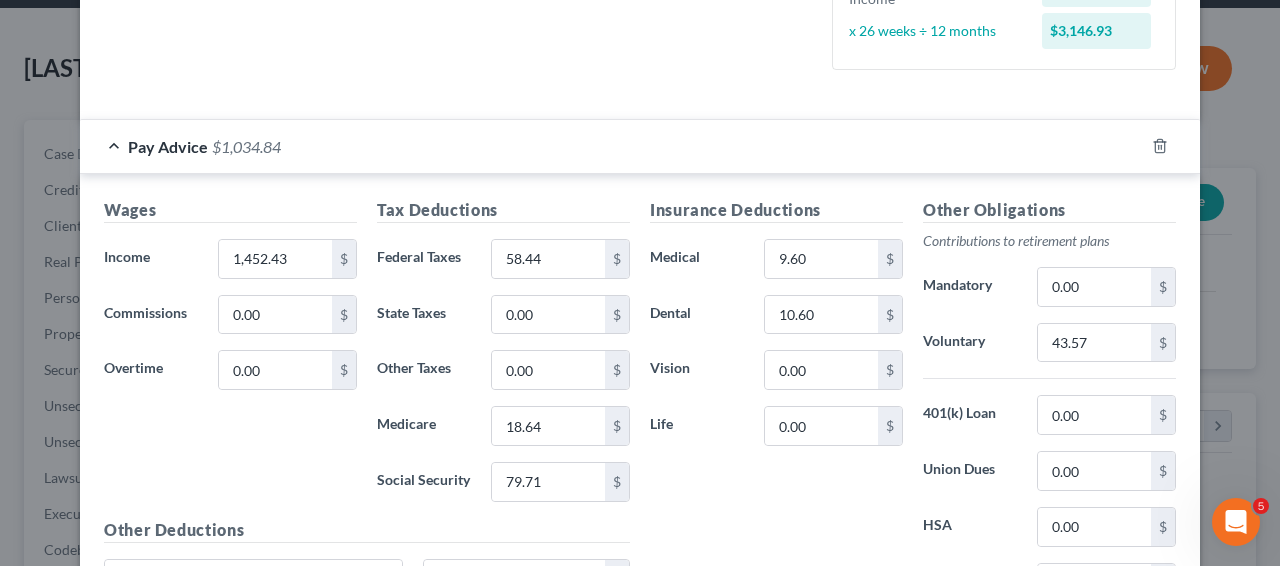 scroll, scrollTop: 511, scrollLeft: 0, axis: vertical 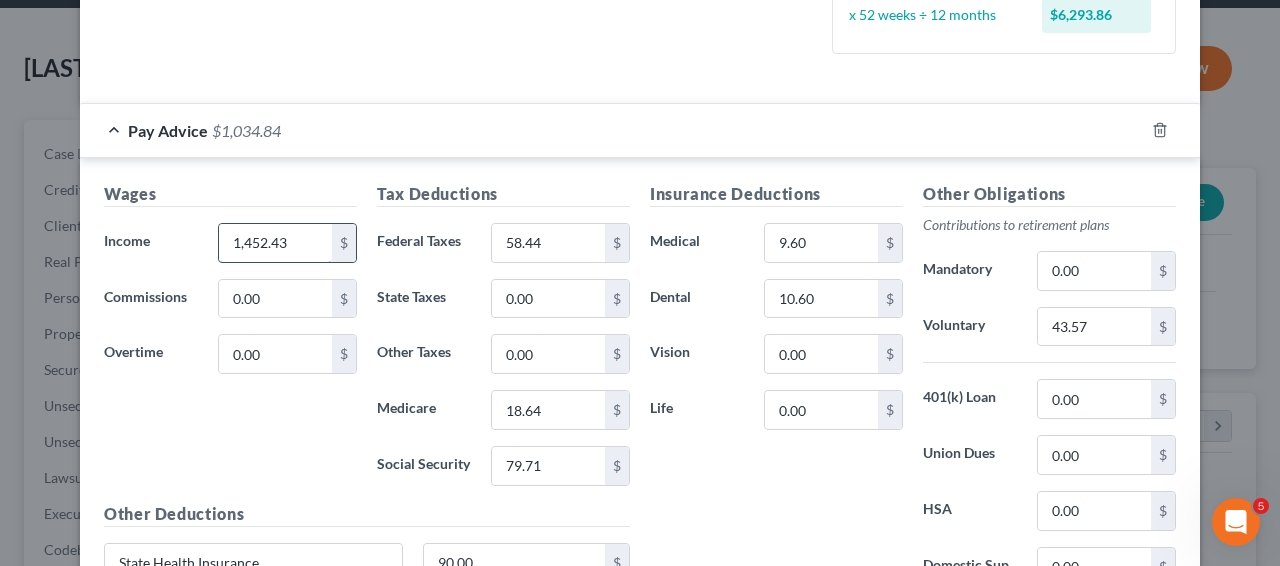 click on "1,452.43" at bounding box center [275, 243] 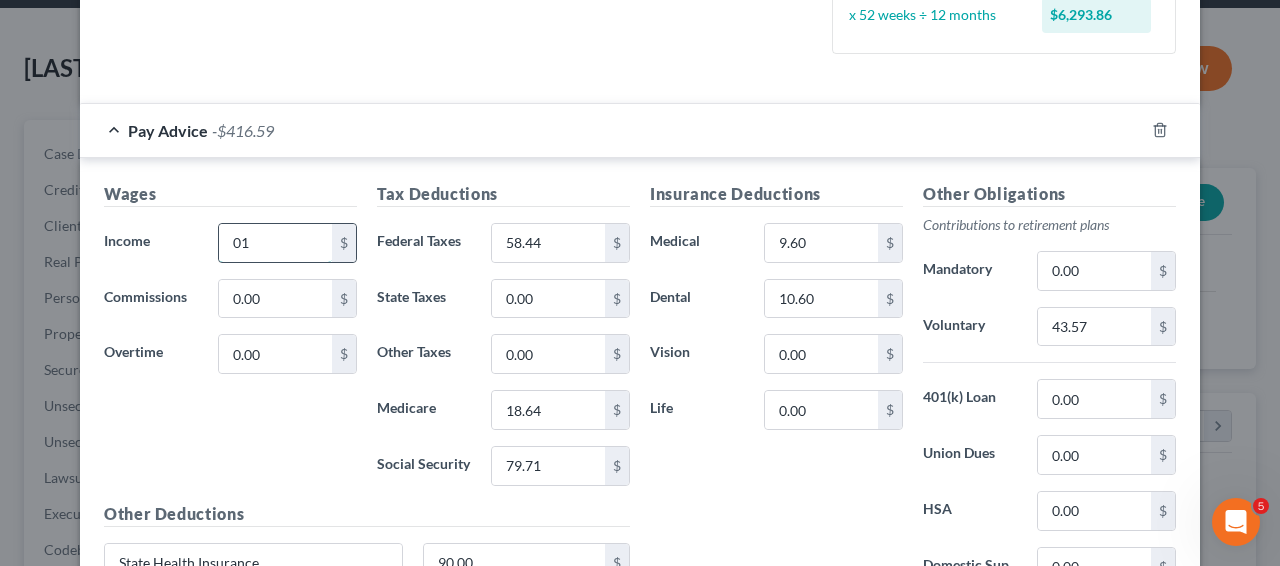 type on "0" 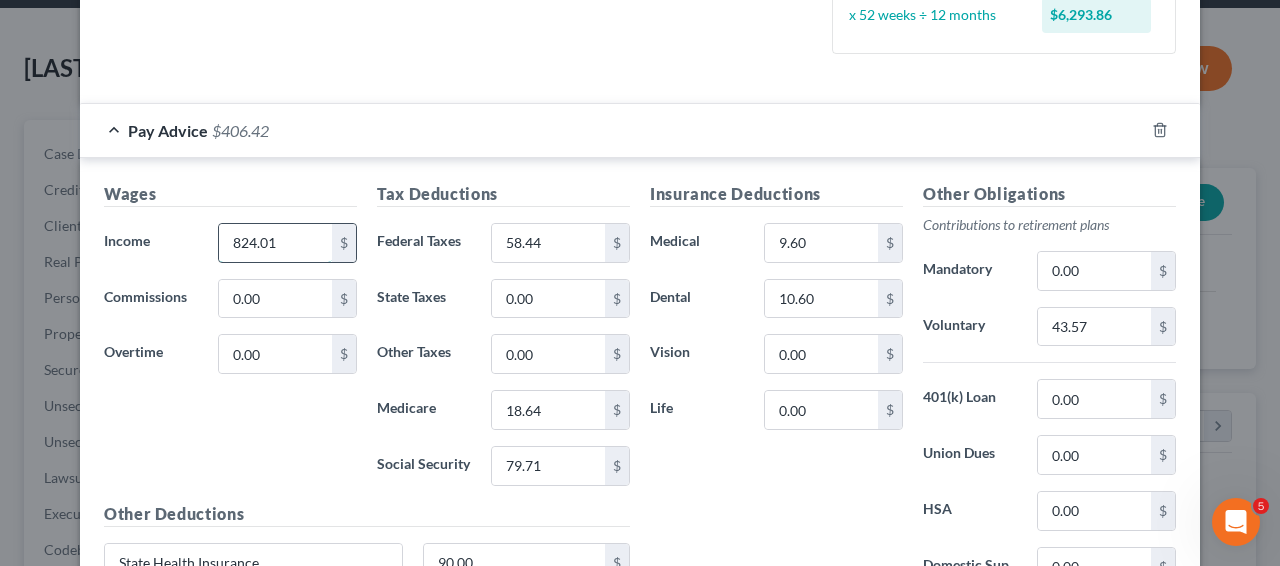 type on "824.01" 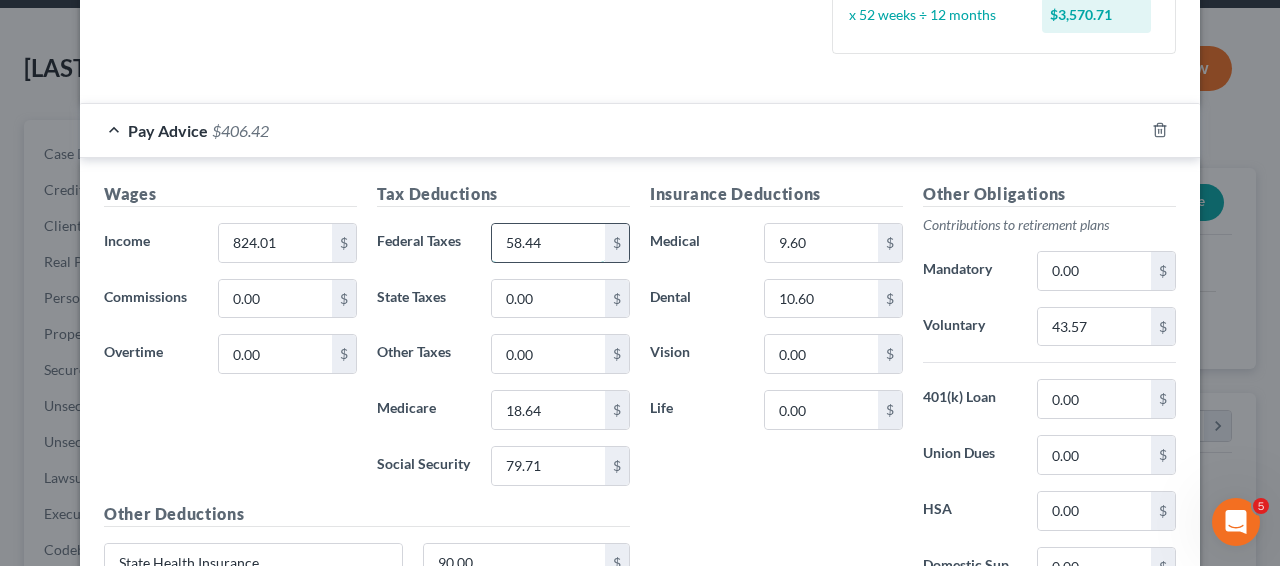 click on "58.44" at bounding box center (548, 243) 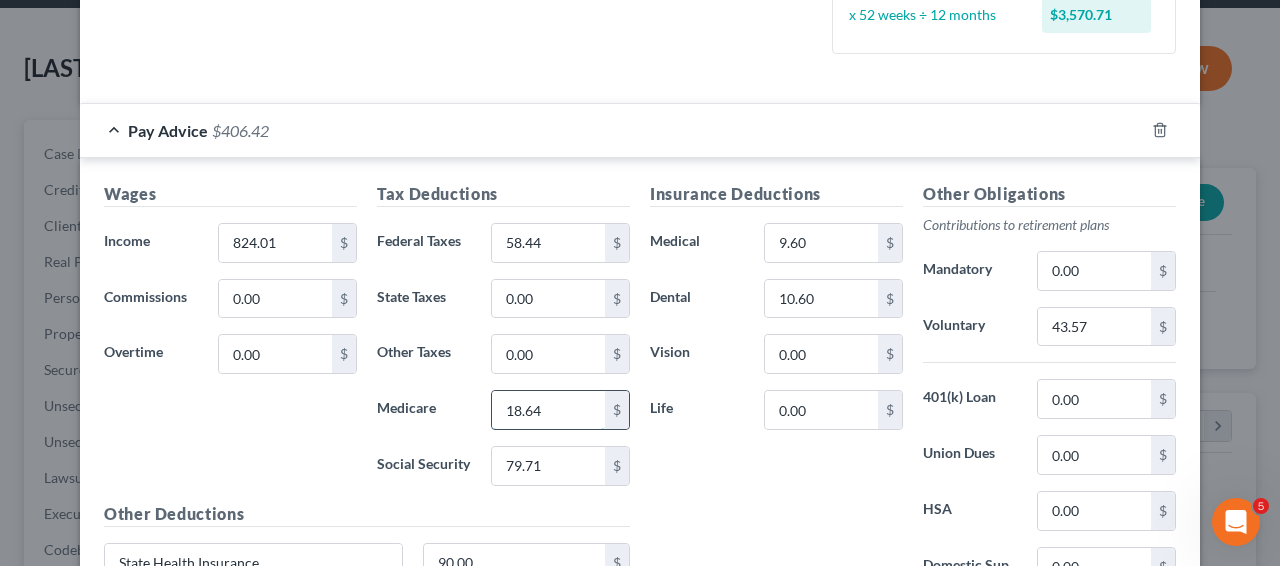 click on "18.64" at bounding box center (548, 410) 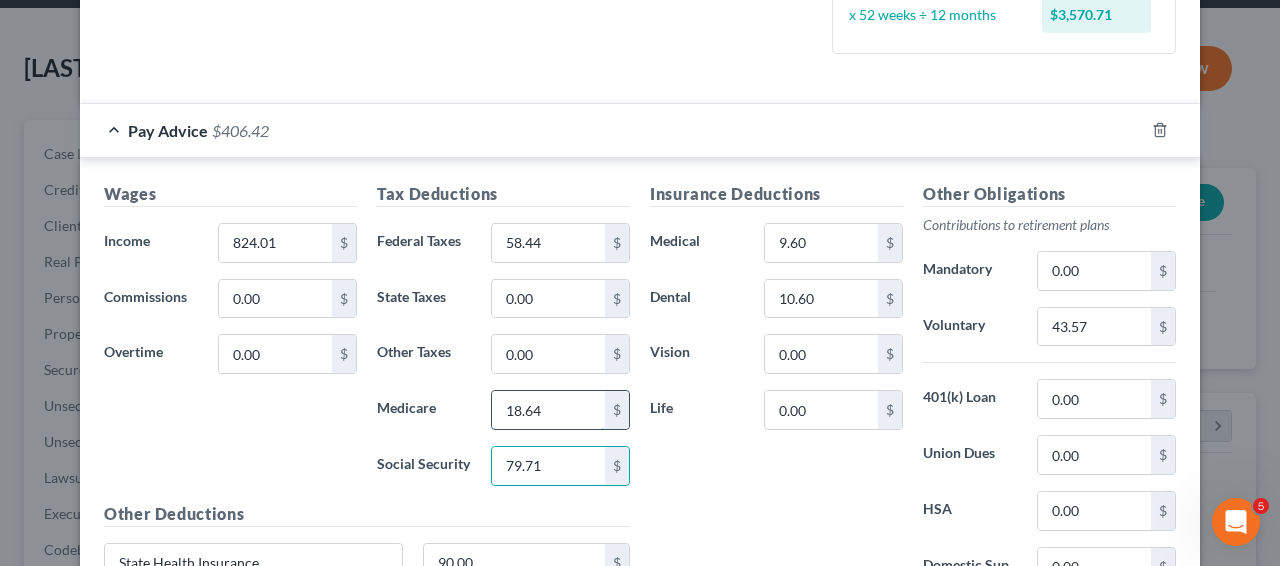 click on "18.64" at bounding box center (548, 410) 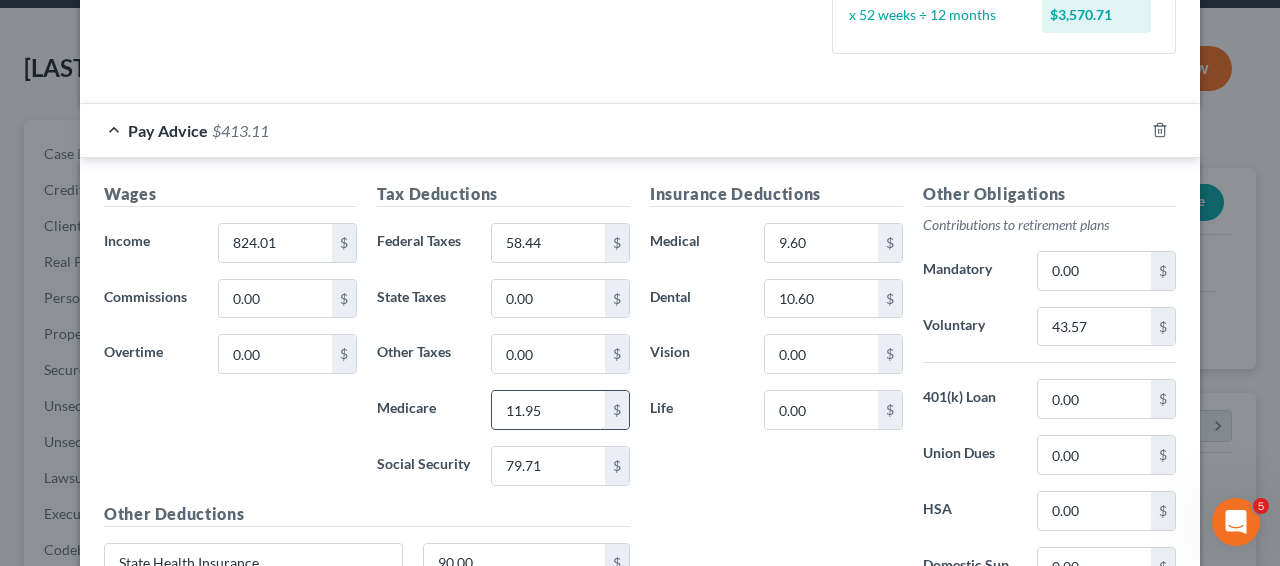 type on "11.95" 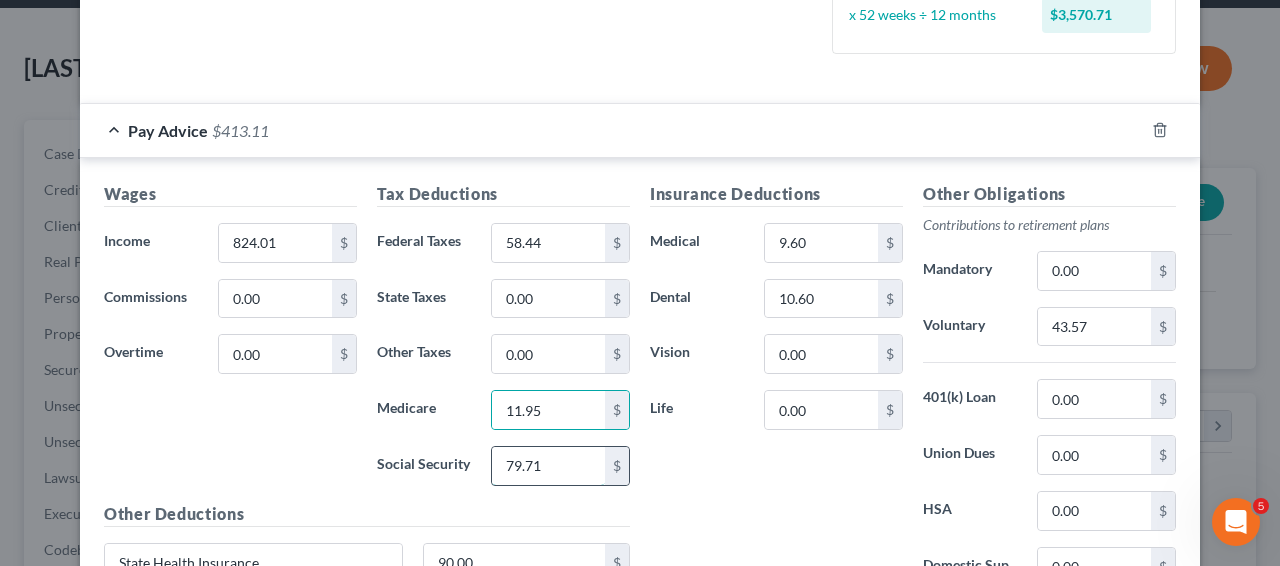 click on "79.71" at bounding box center (548, 466) 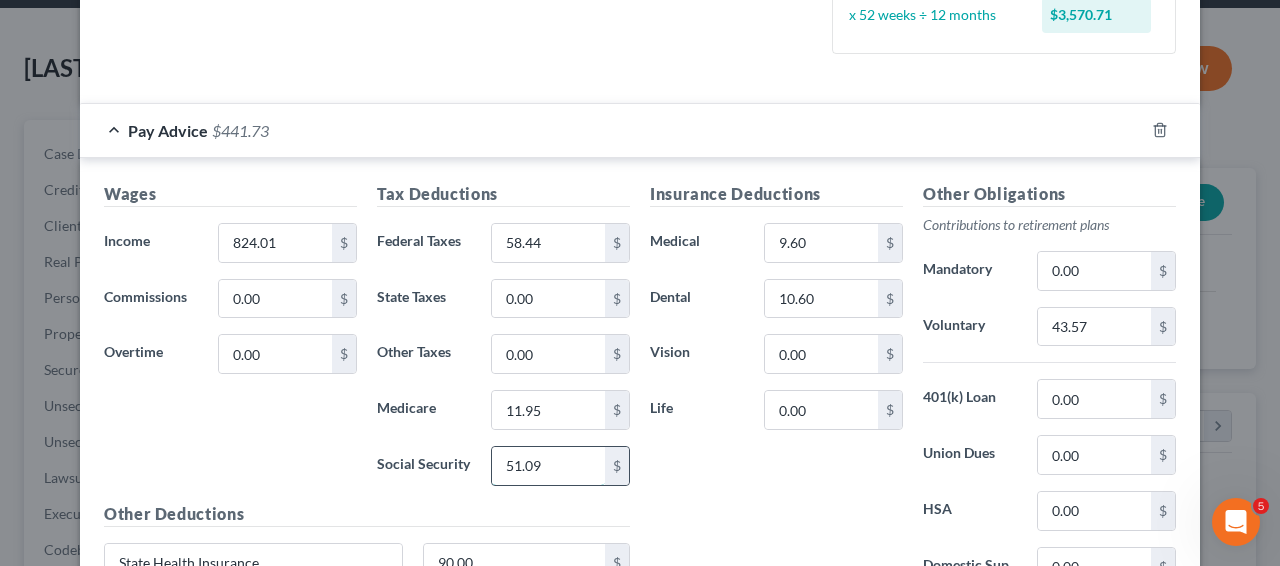type on "51.09" 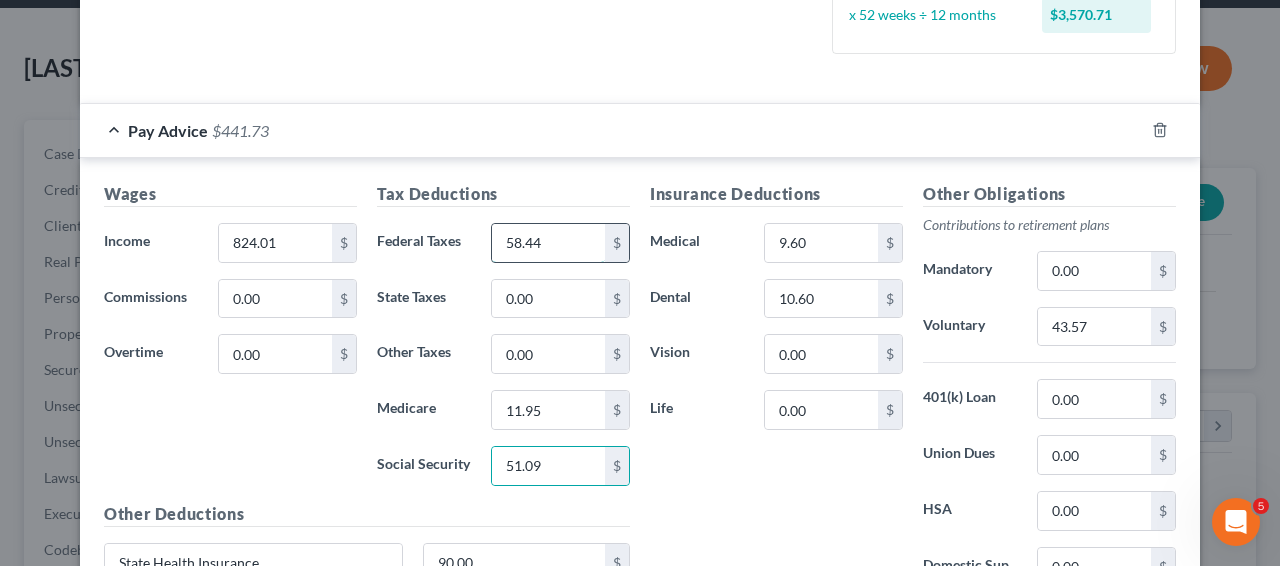 click on "58.44" at bounding box center [548, 243] 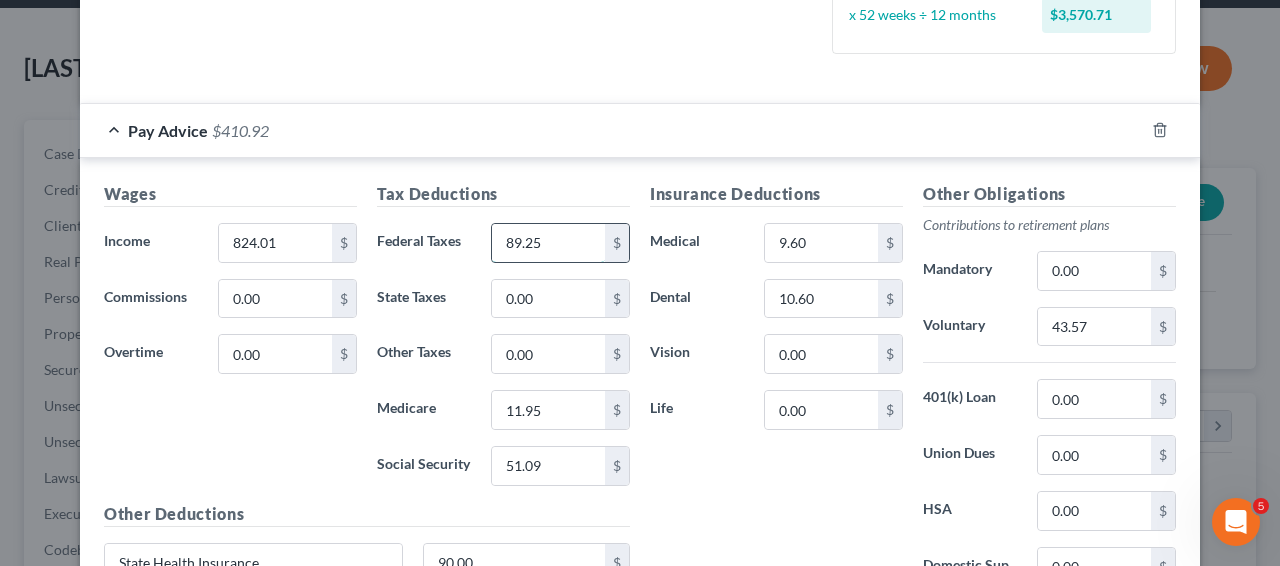 type on "89.25" 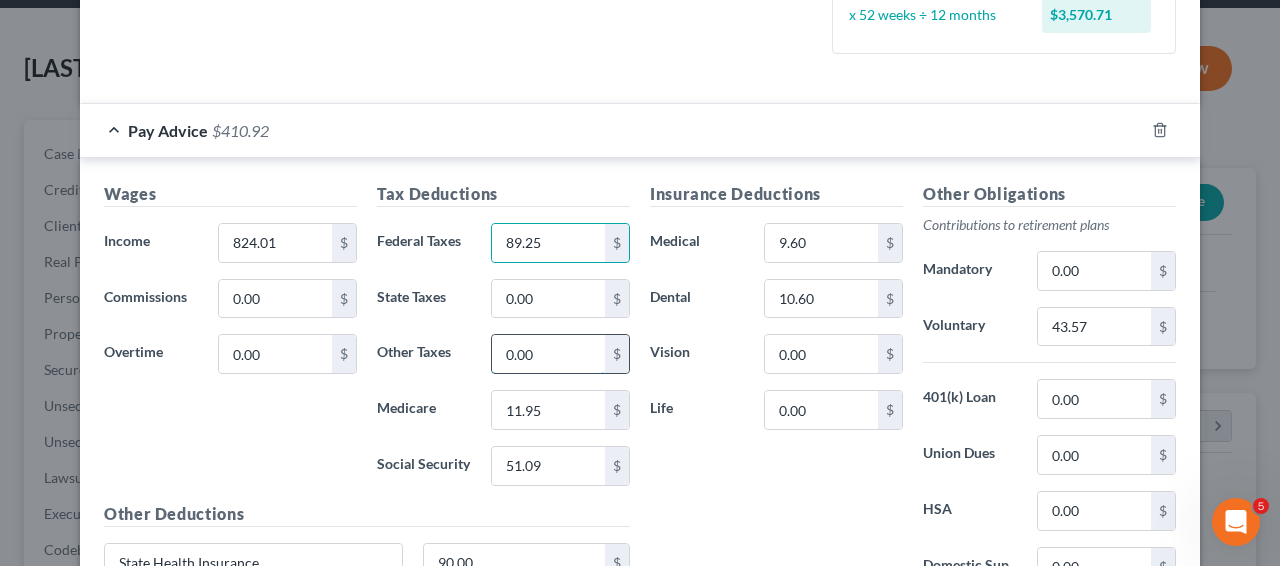 click on "0.00" at bounding box center (548, 354) 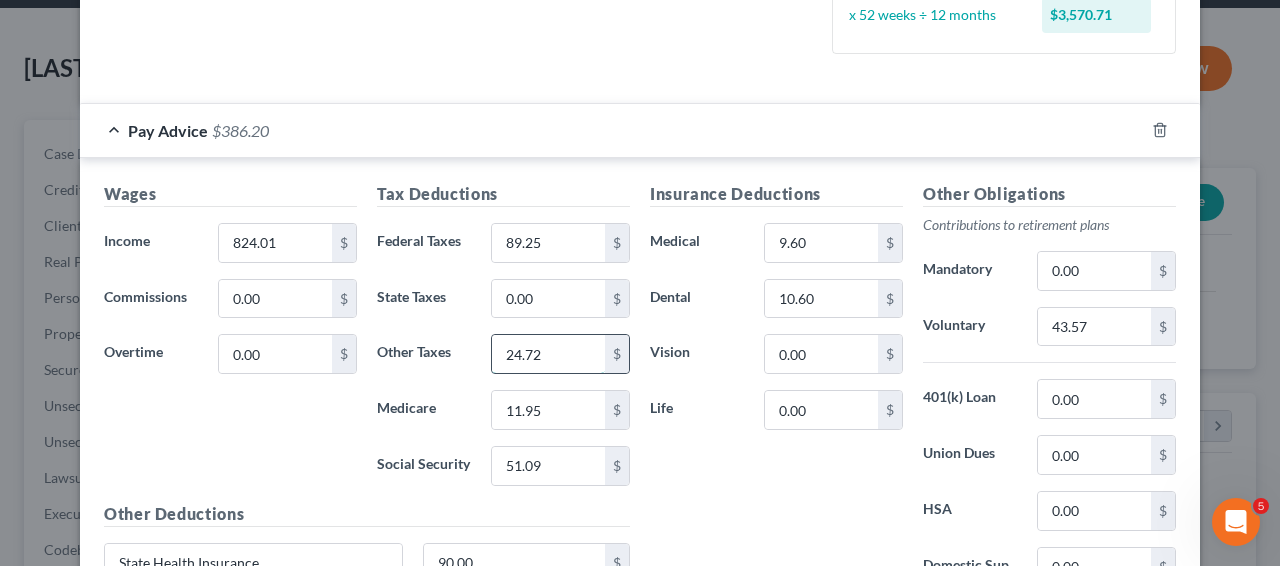 type on "24.72" 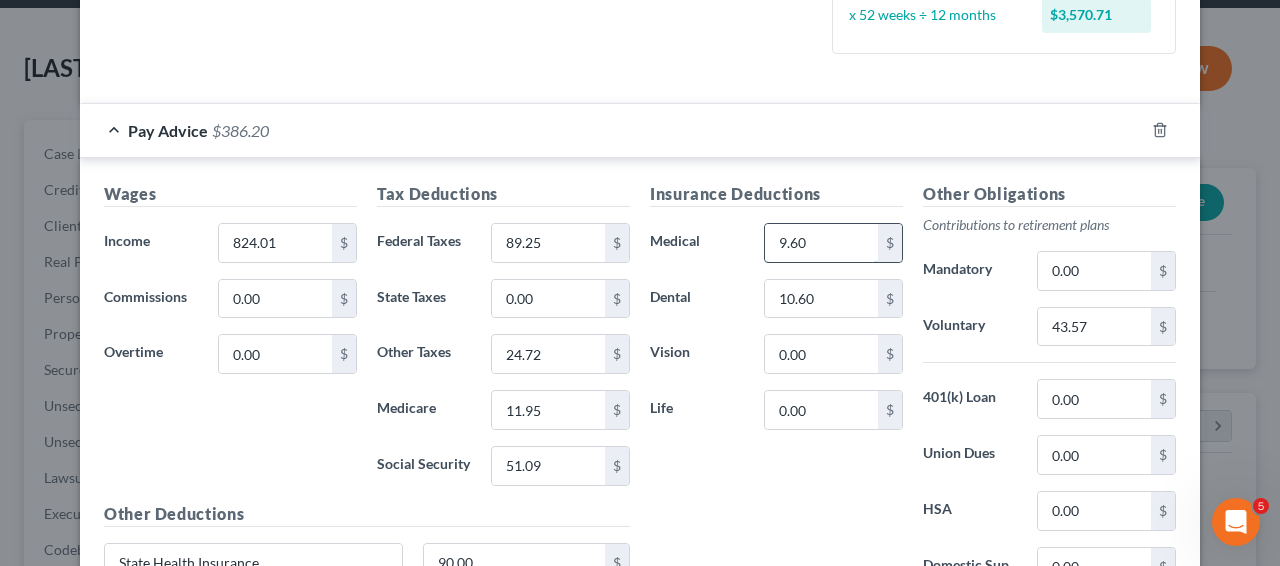 click on "9.60" at bounding box center [821, 243] 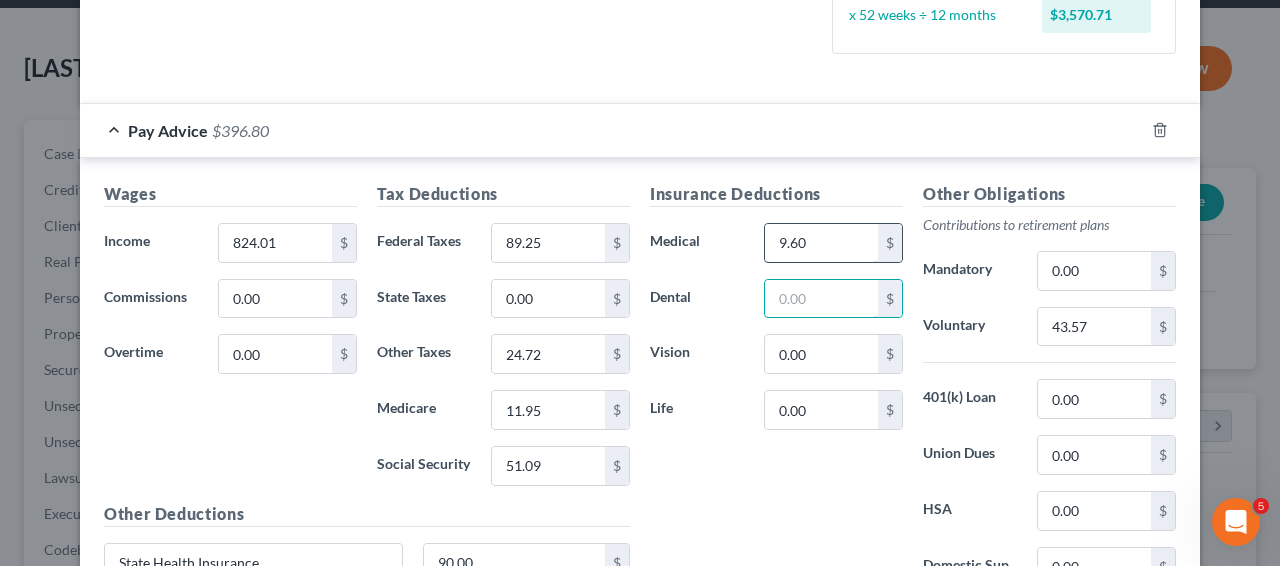 type 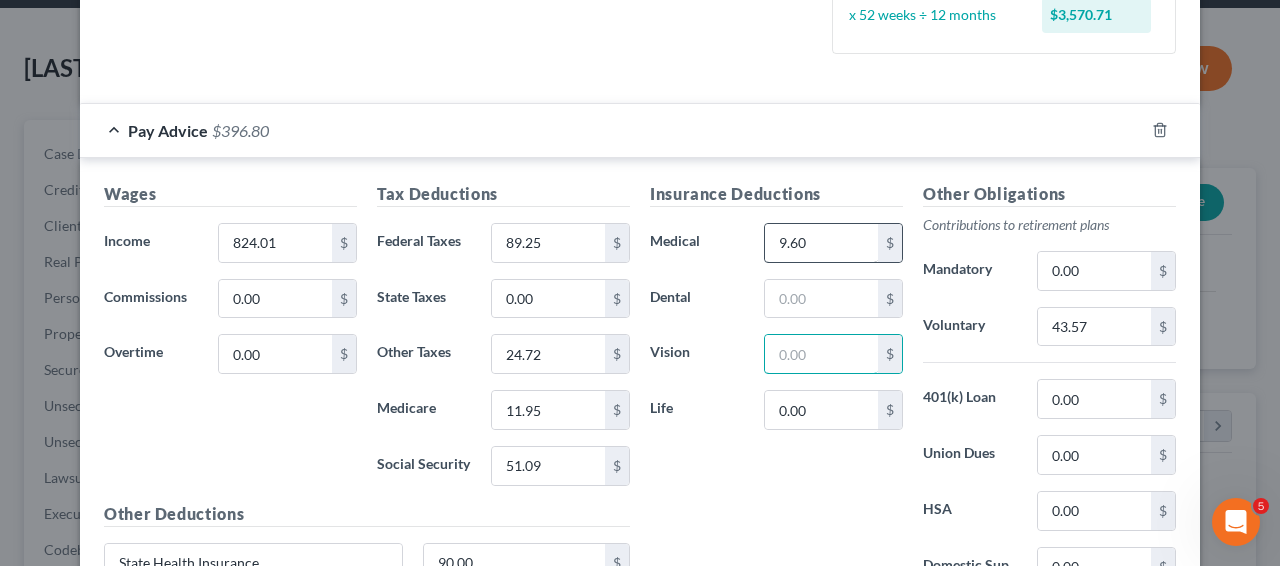 type 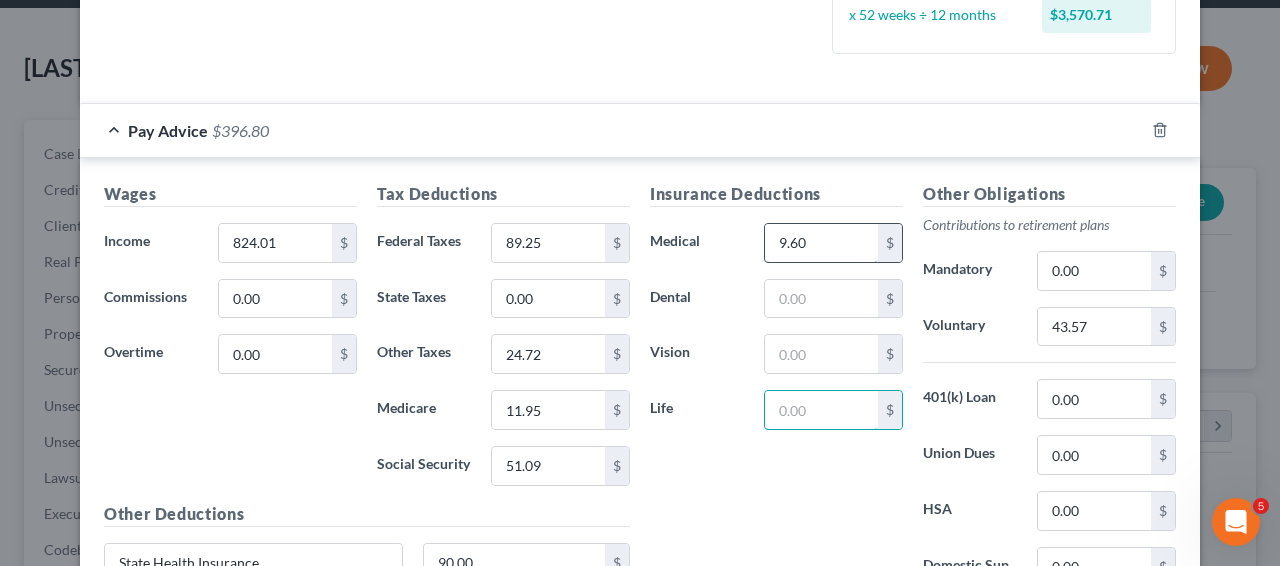 type 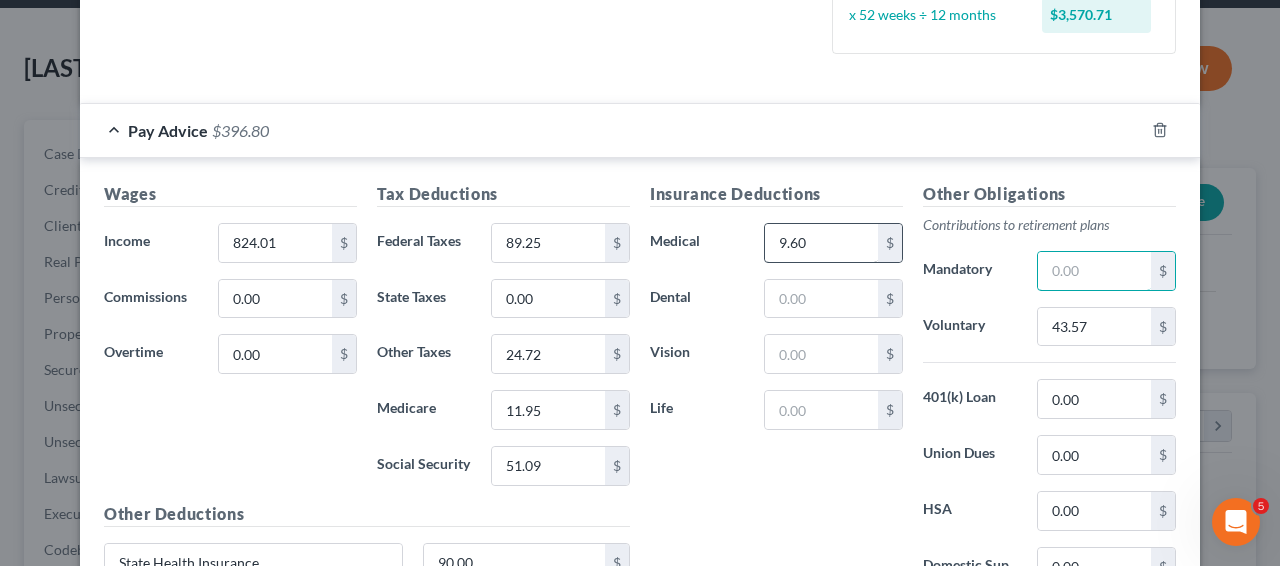 type 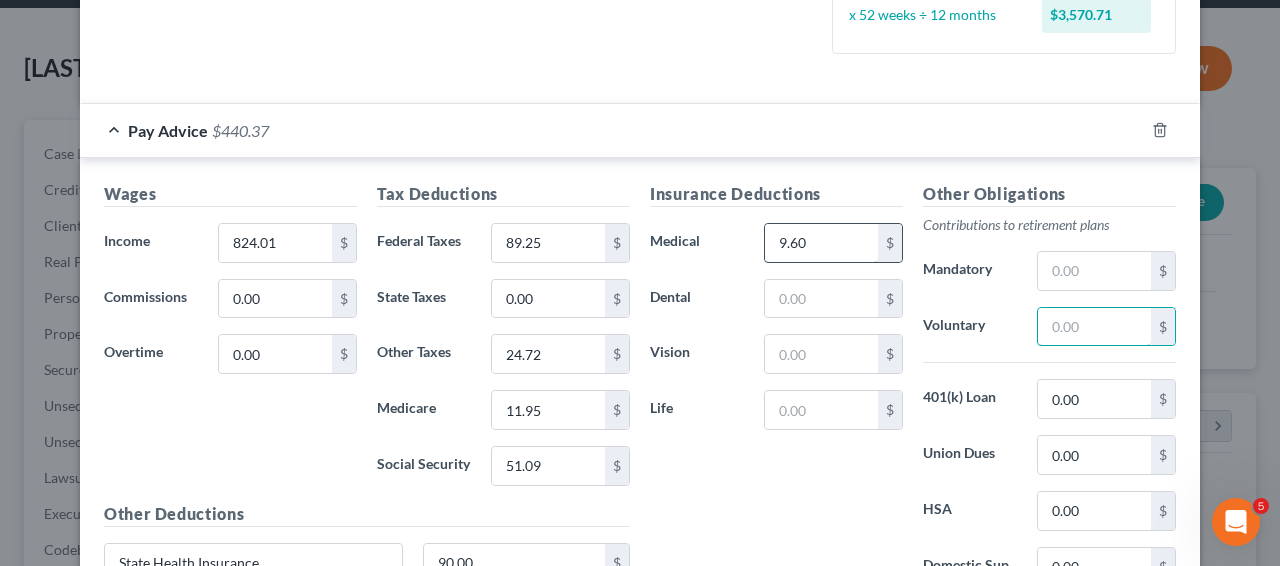 type 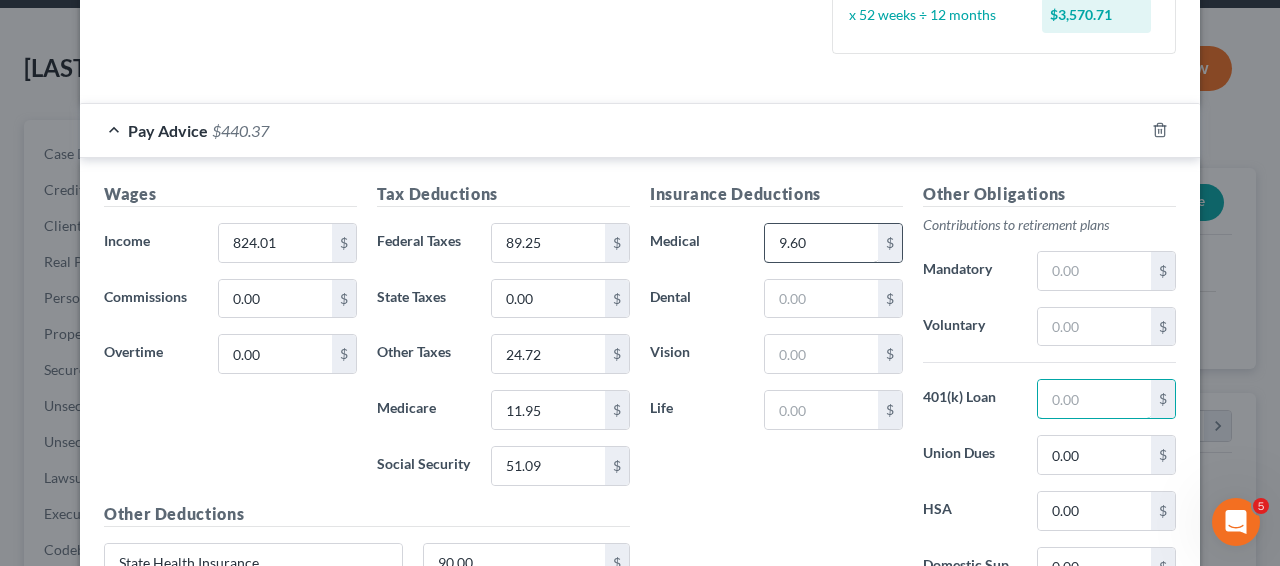 type 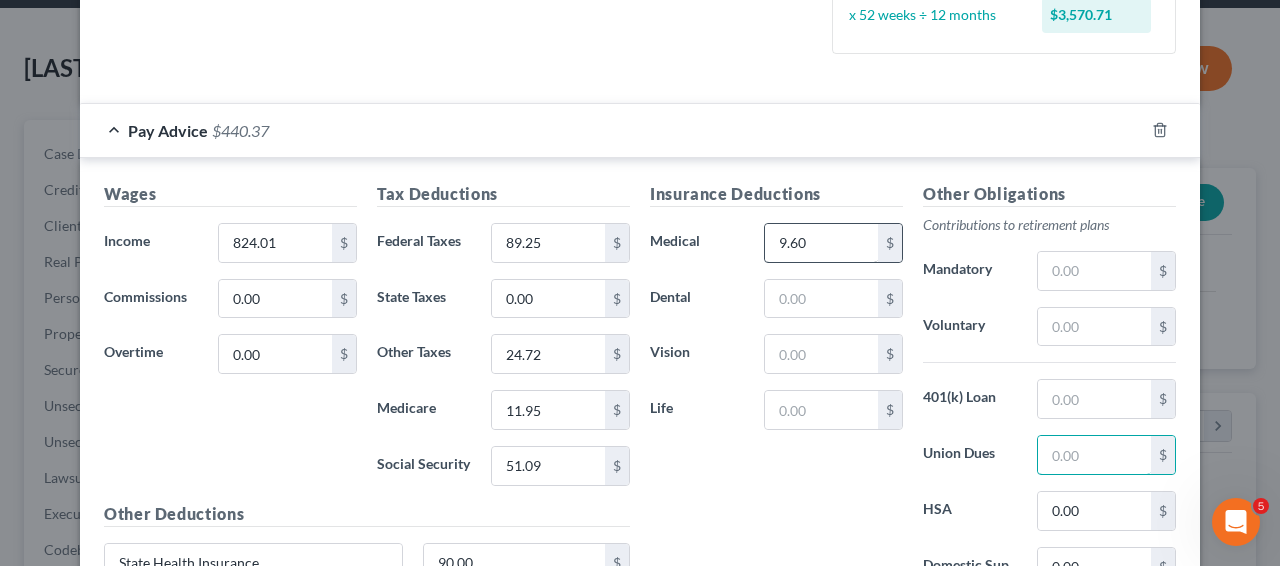 type 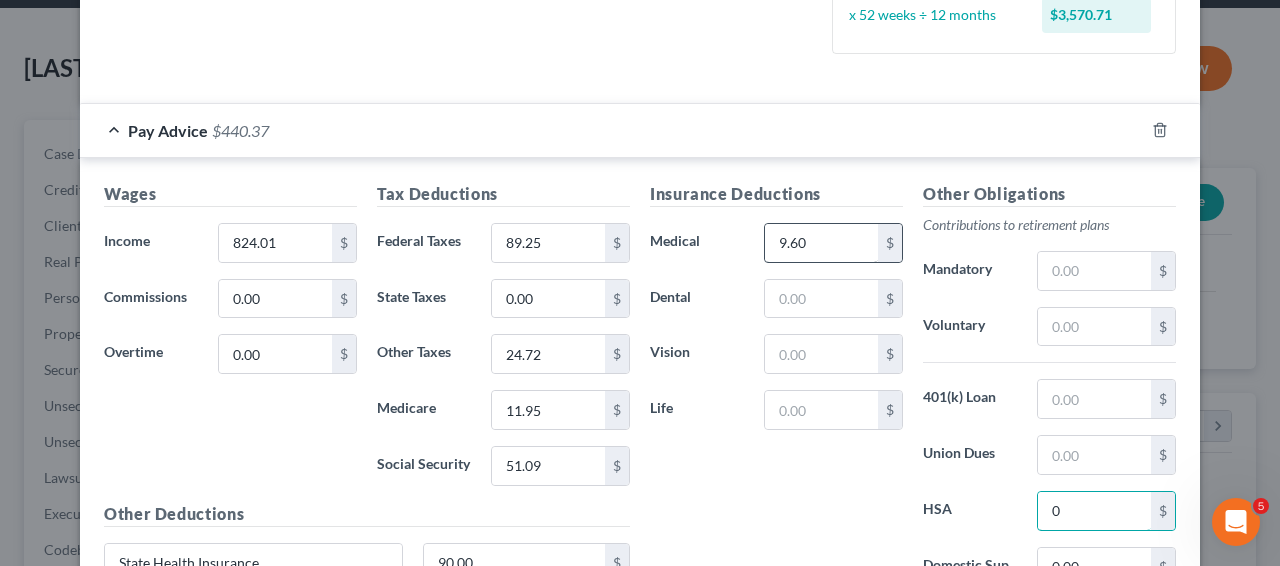 type on "0" 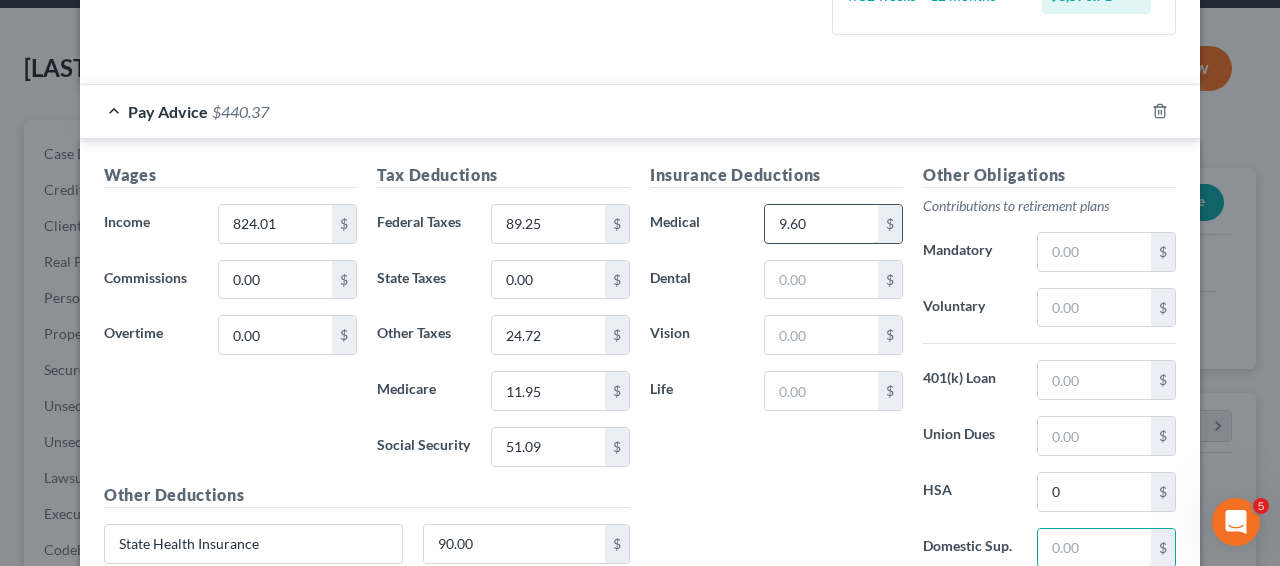 type 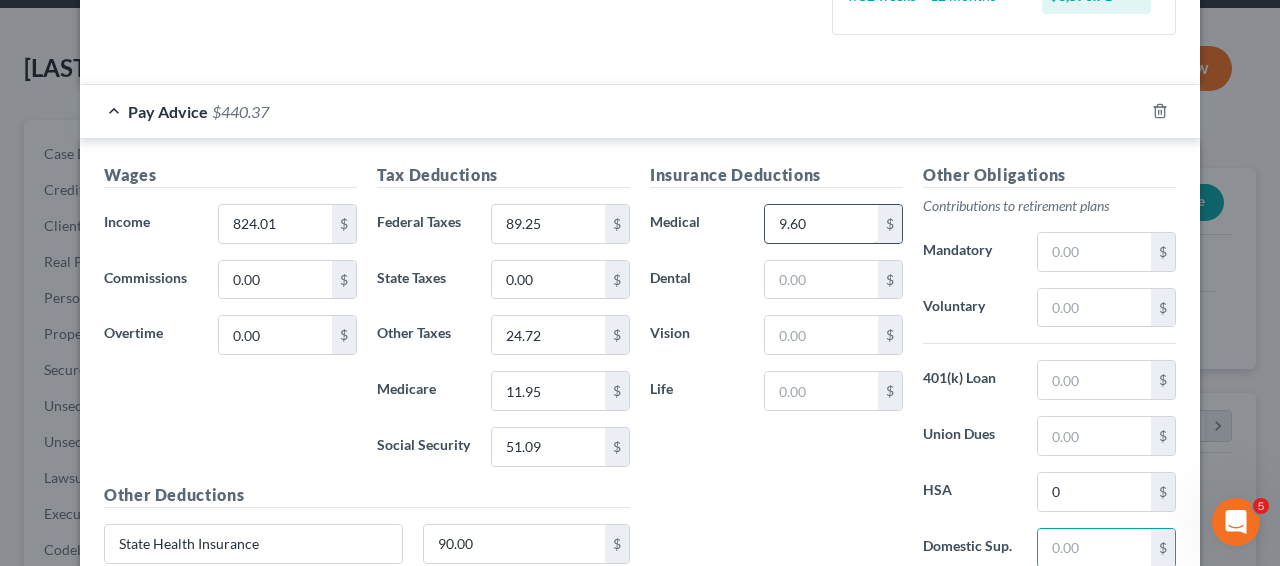 scroll, scrollTop: 836, scrollLeft: 0, axis: vertical 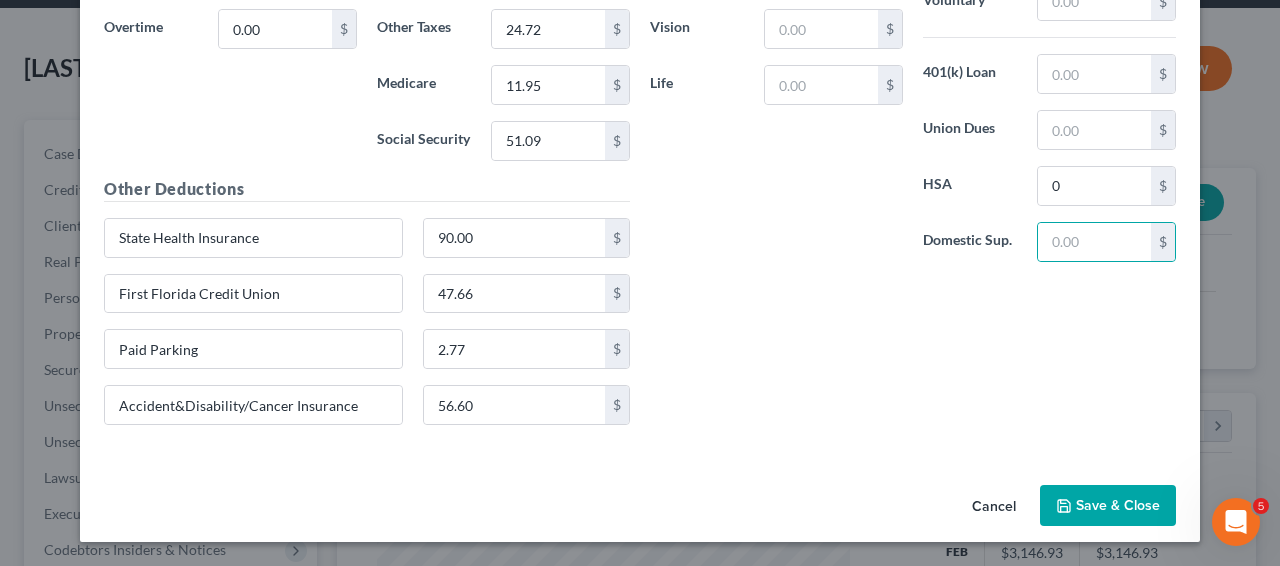 type 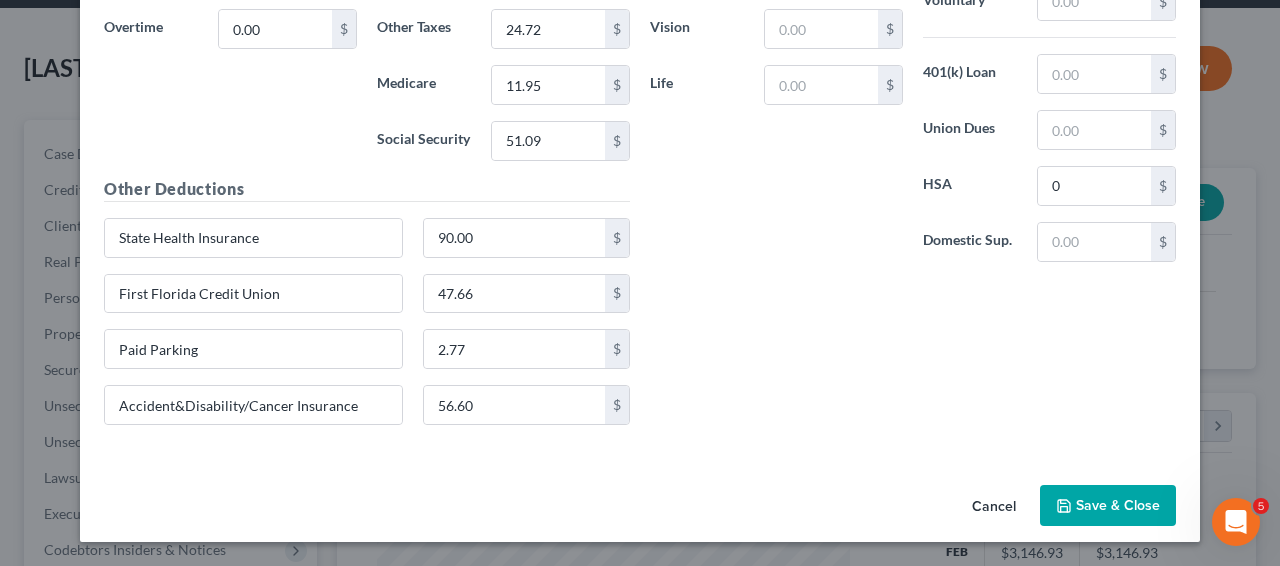 type 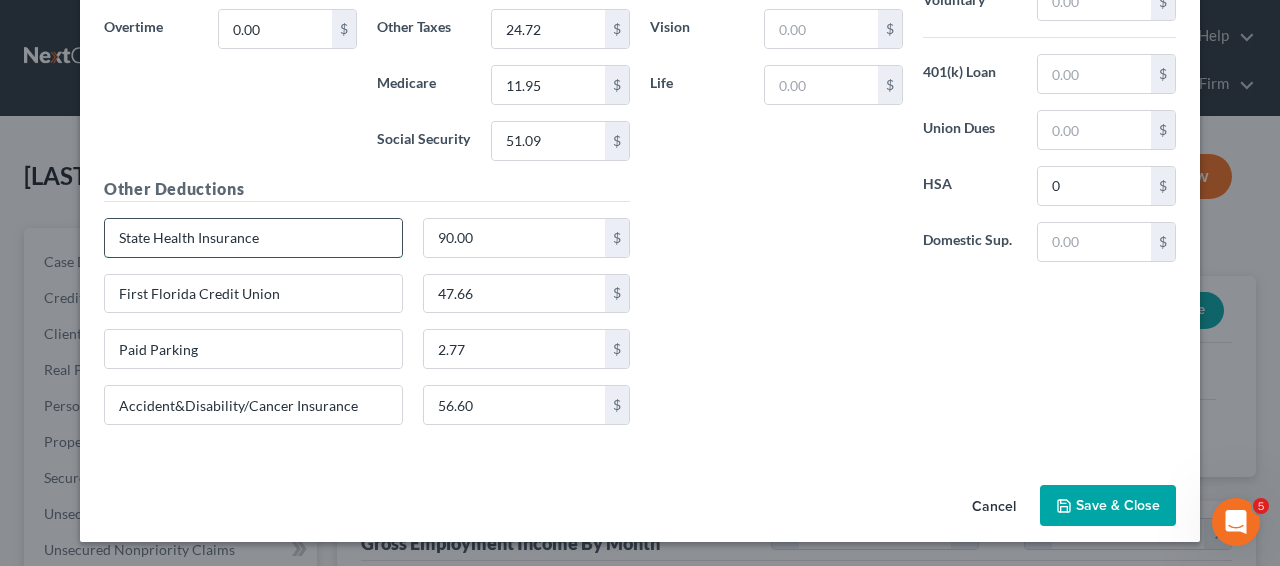 click on "State Health Insurance" at bounding box center (253, 238) 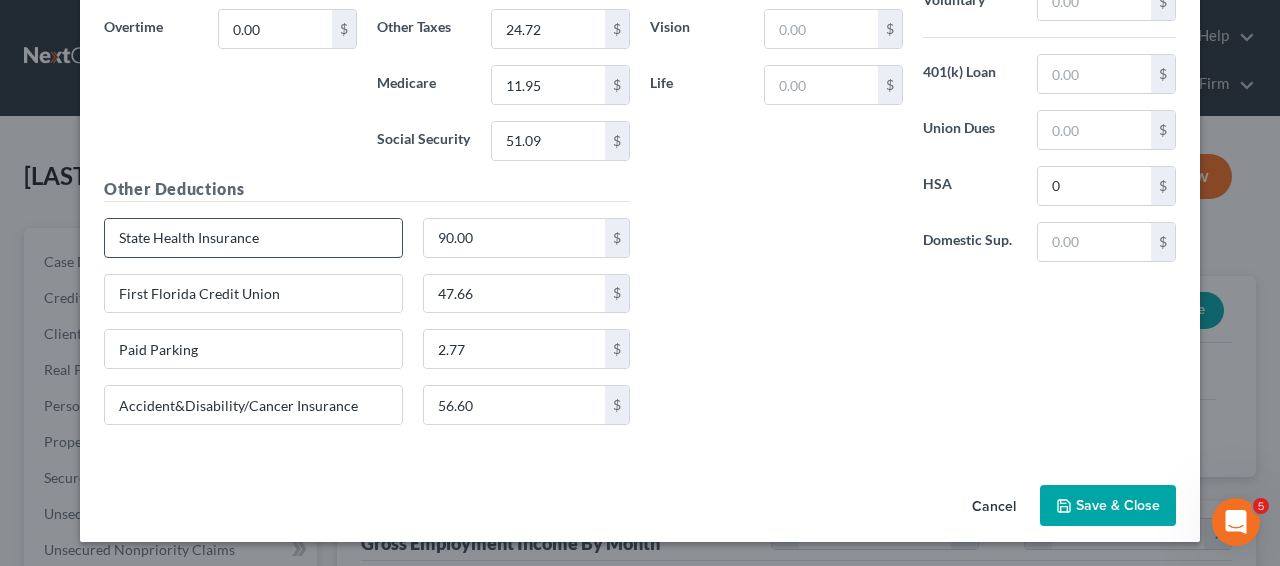 click on "State Health Insurance" at bounding box center [253, 238] 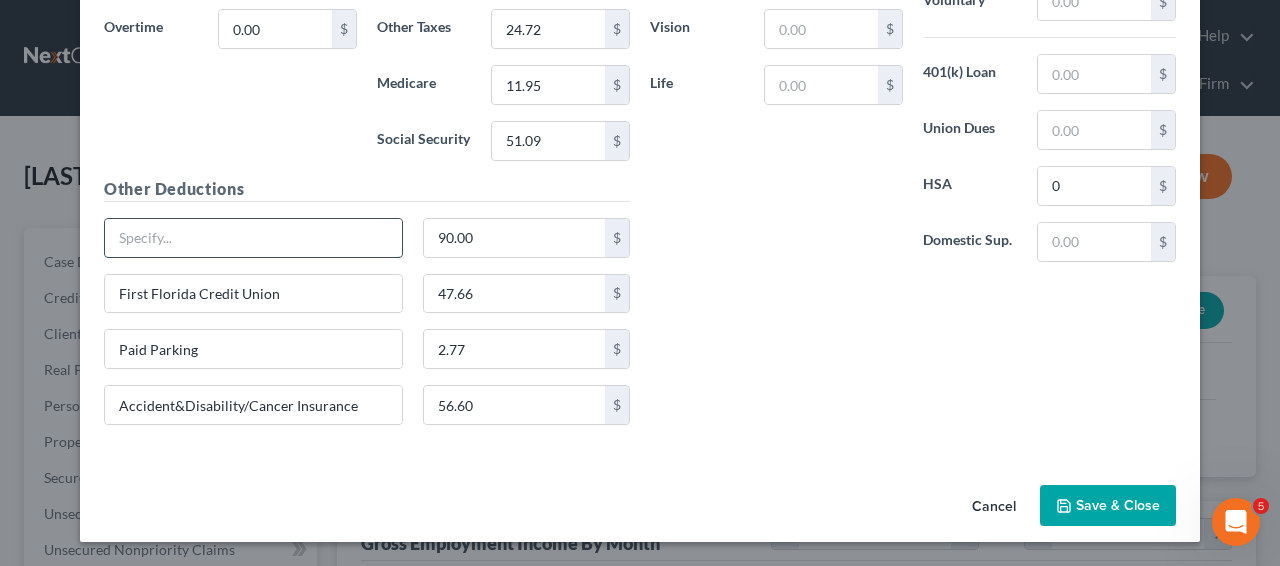 type 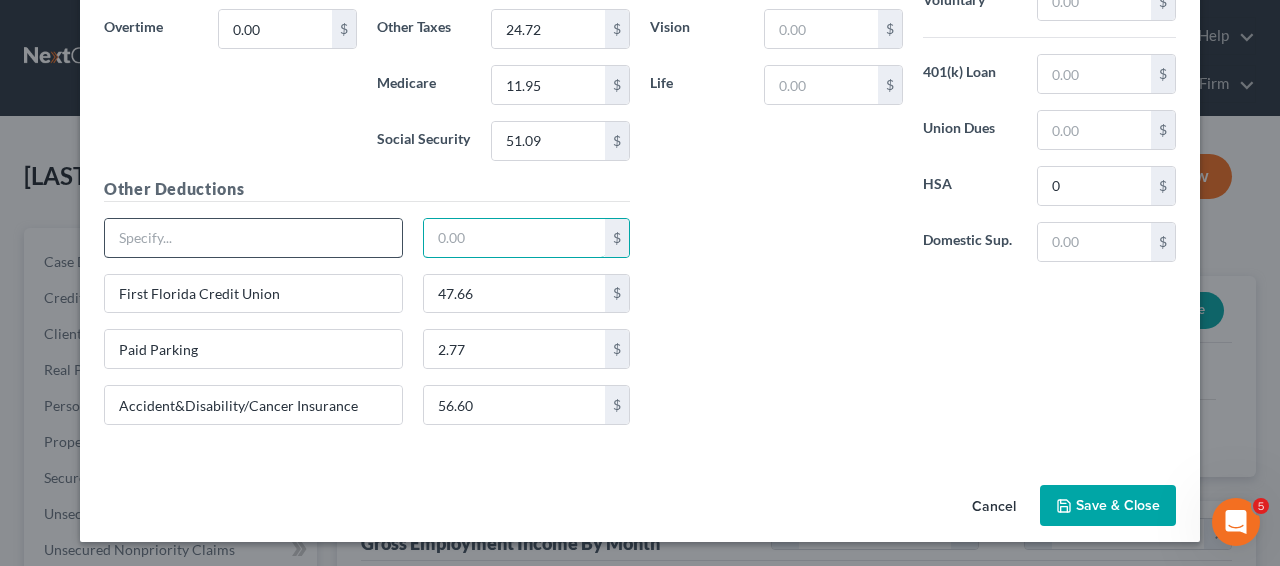 type 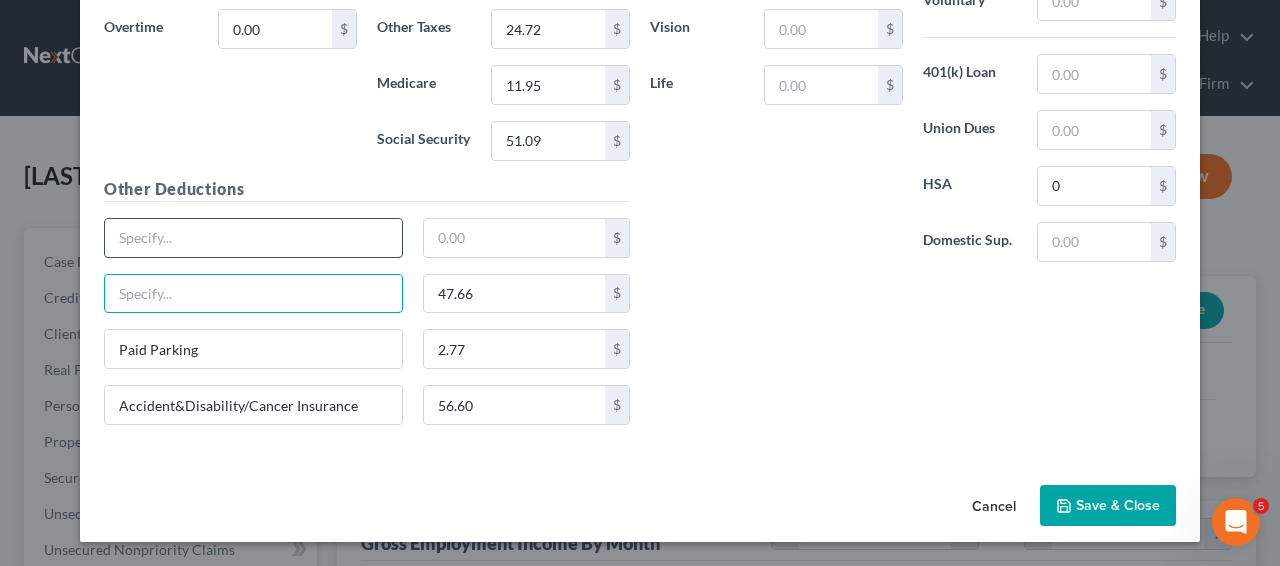 type 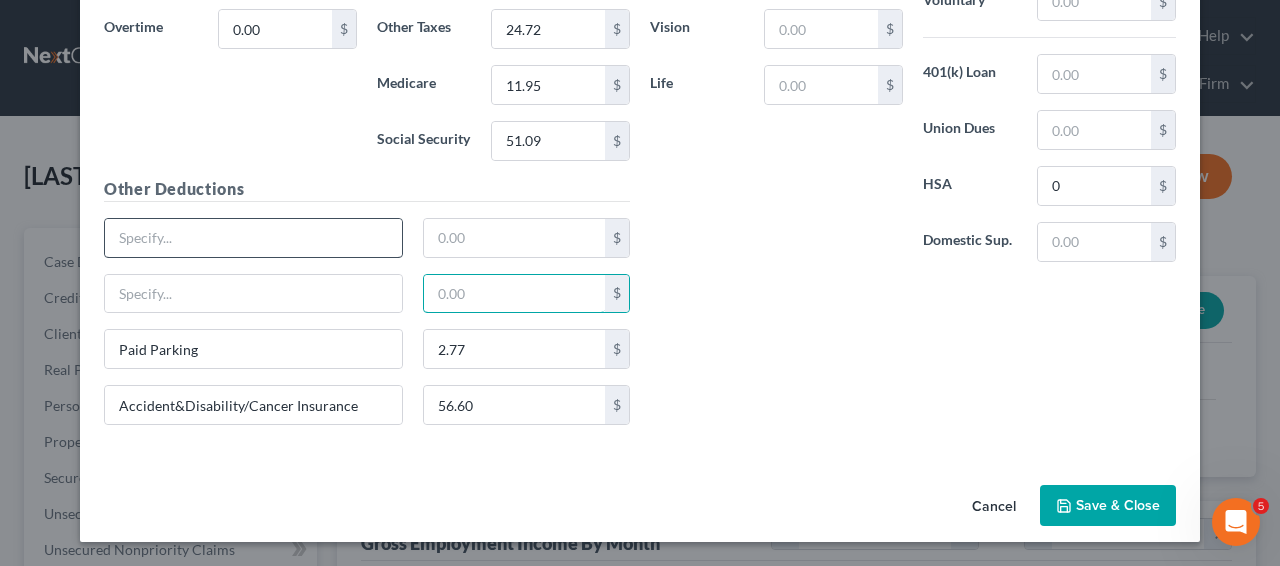 type 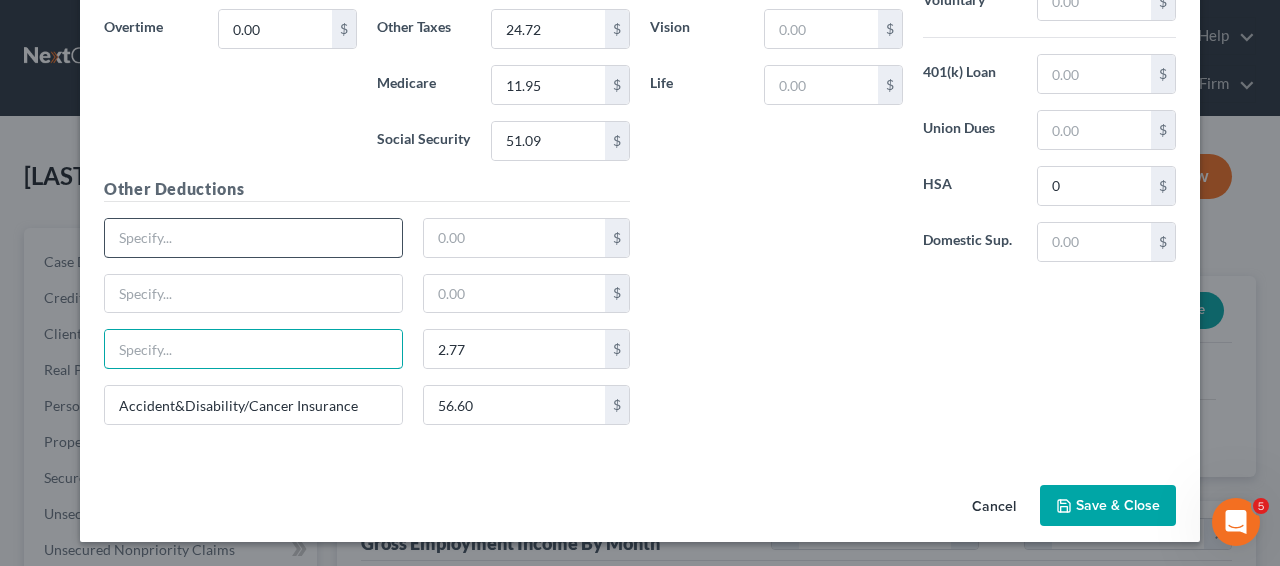type 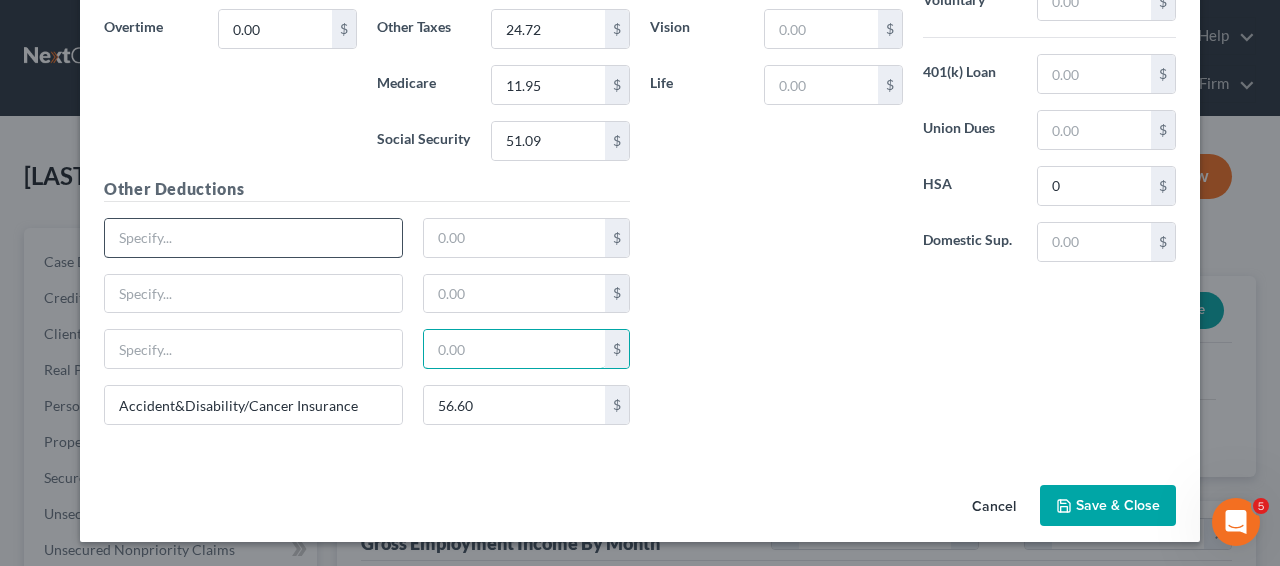 type 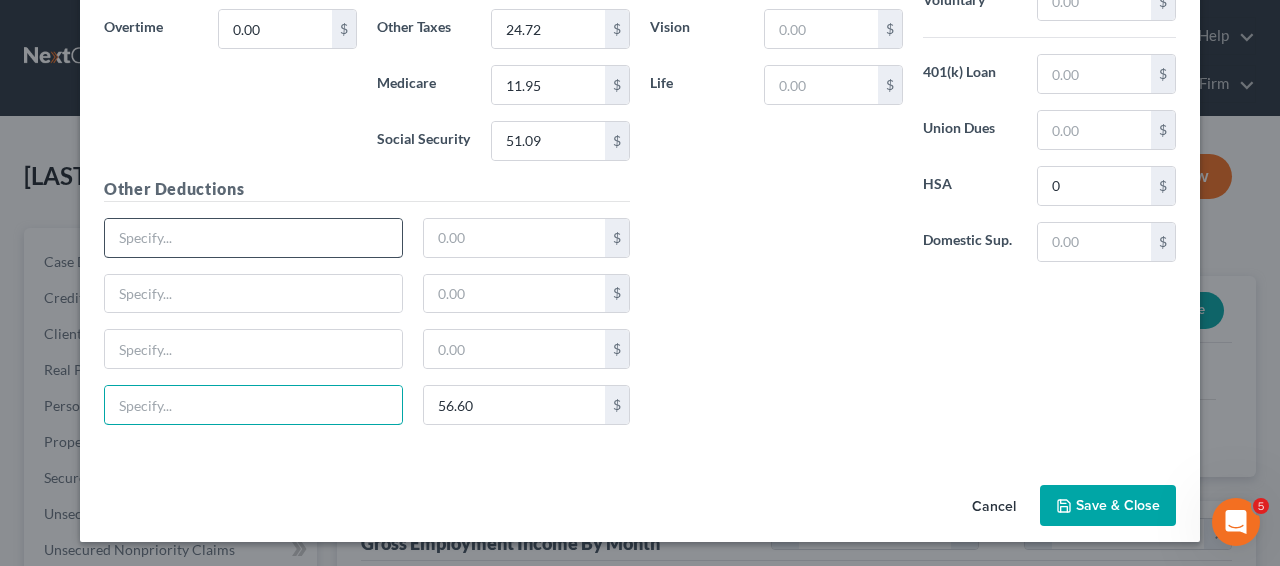 type 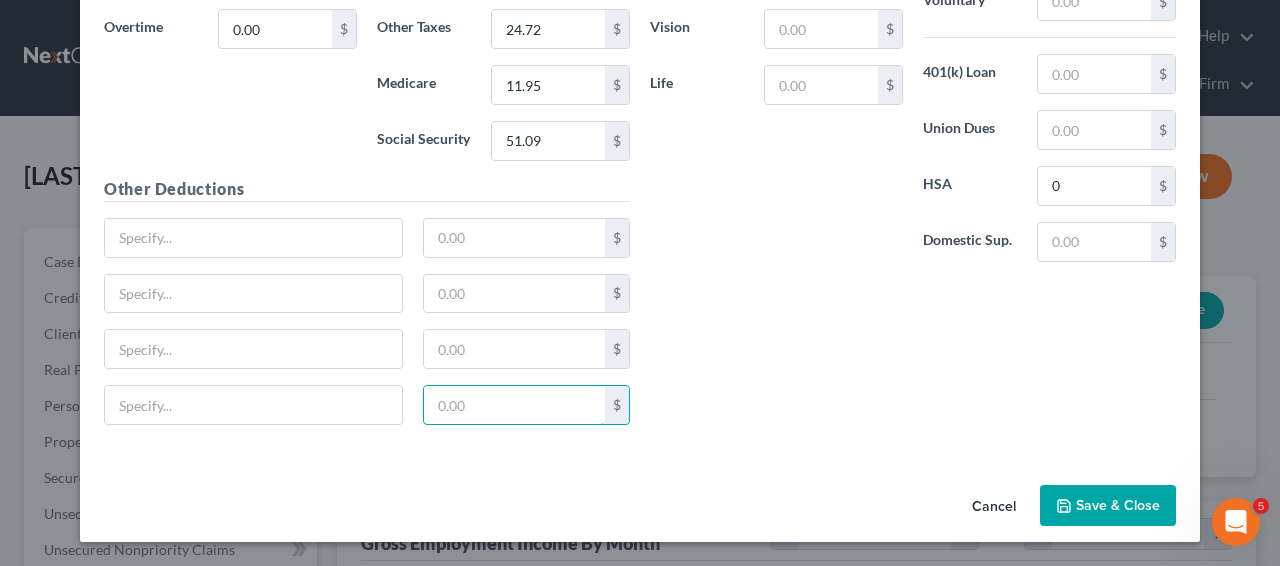 type 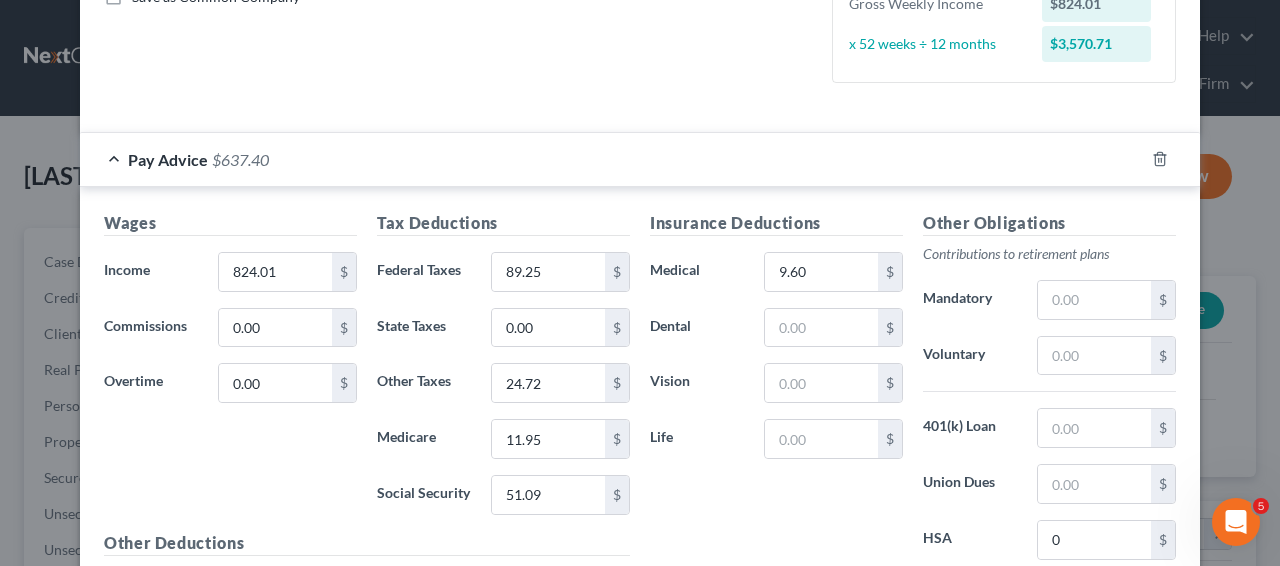 scroll, scrollTop: 465, scrollLeft: 0, axis: vertical 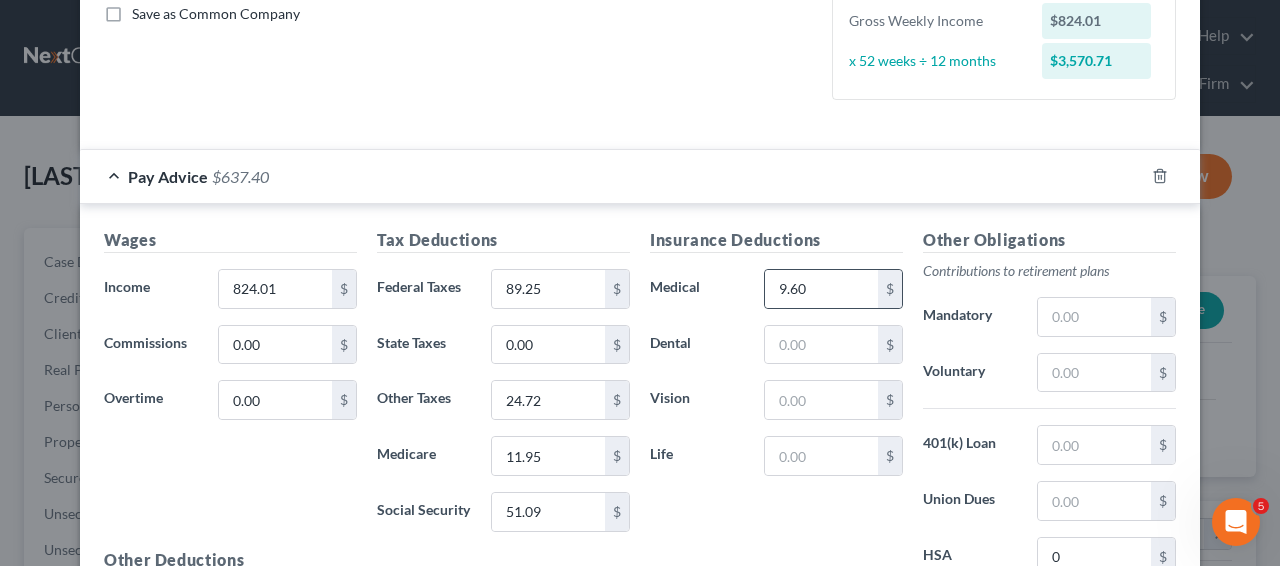 click on "9.60 $" at bounding box center [833, 289] 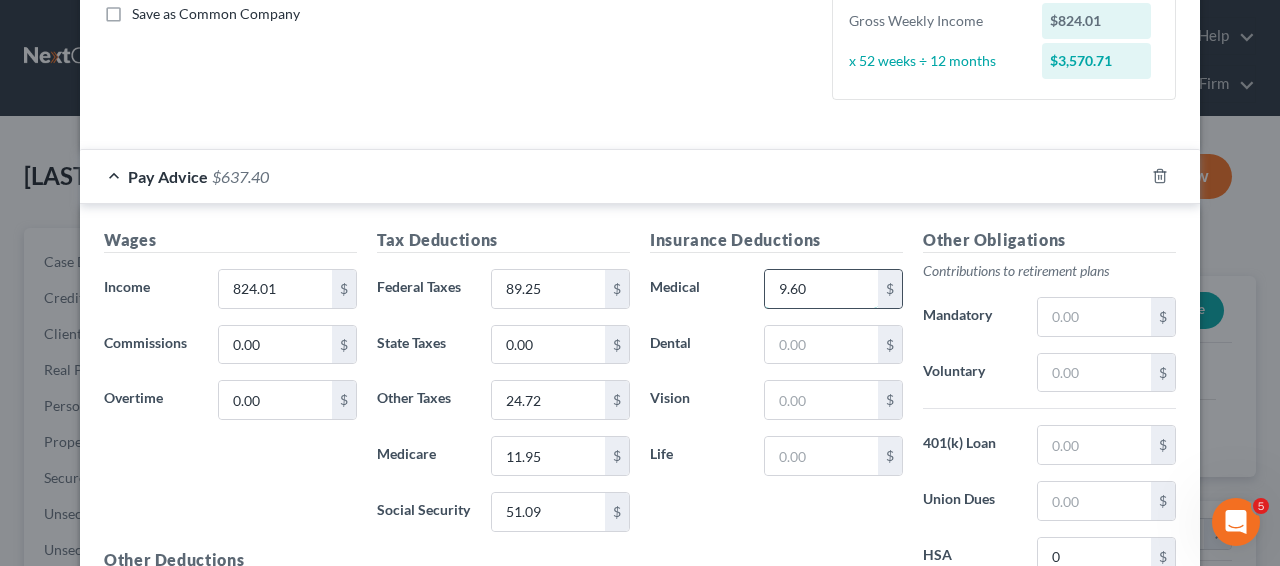 click on "9.60" at bounding box center (821, 289) 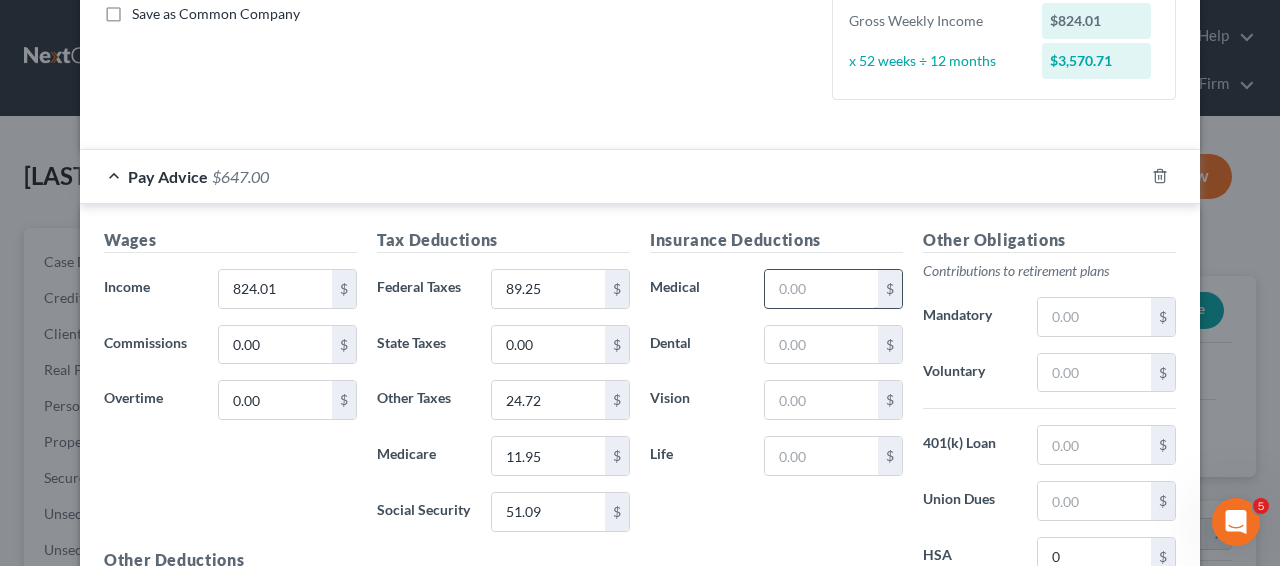 type 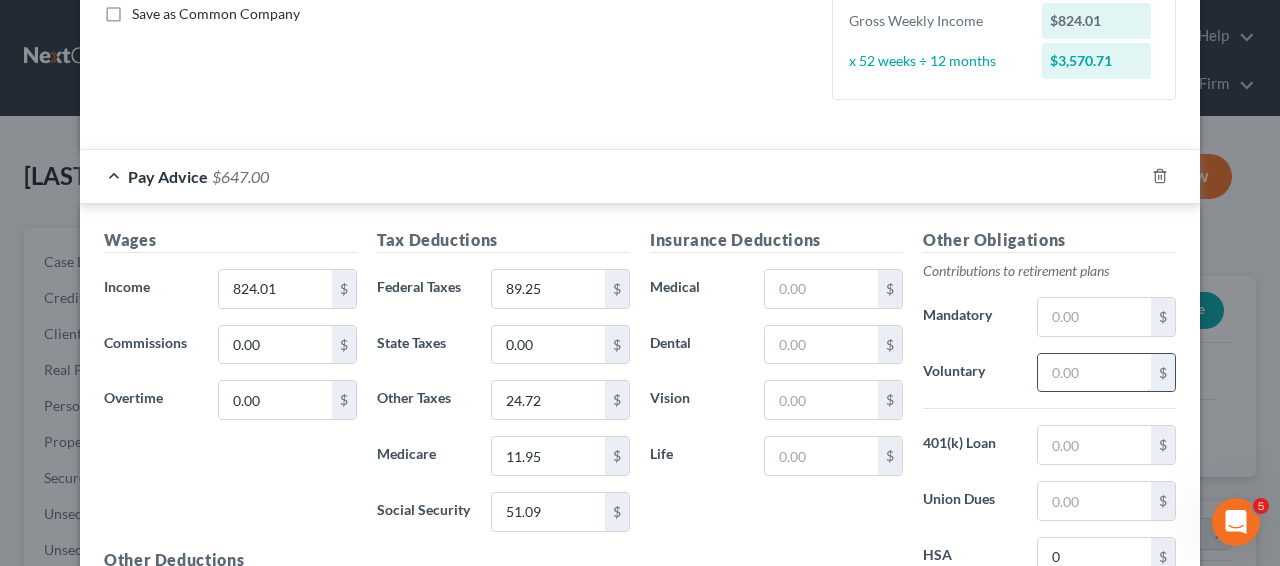 click at bounding box center [1094, 373] 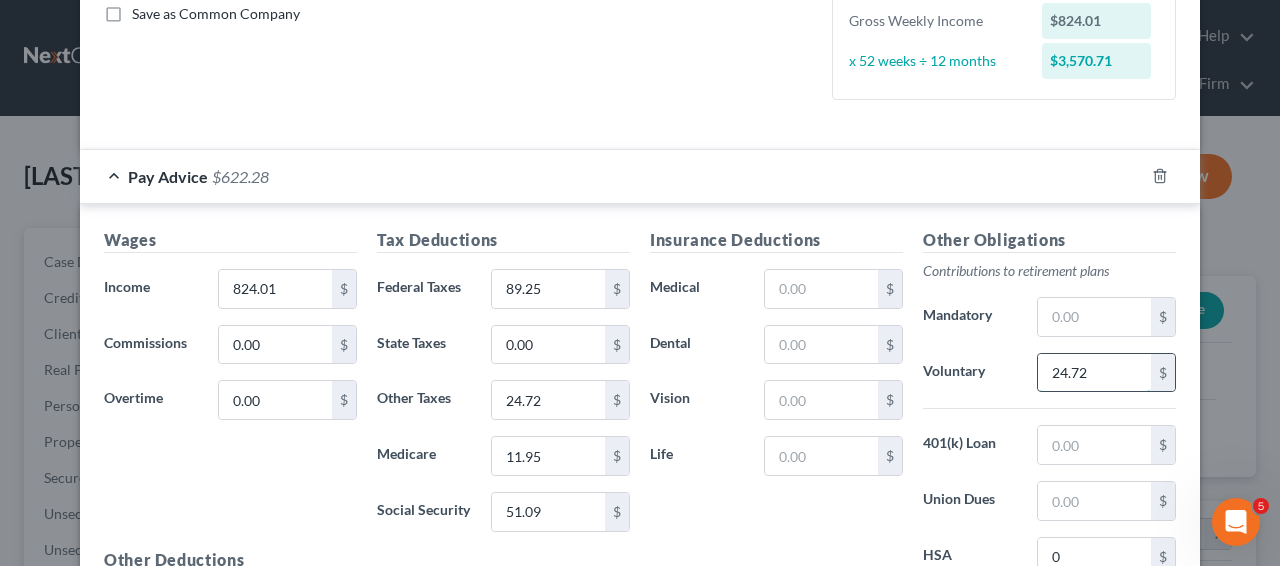 type on "24.72" 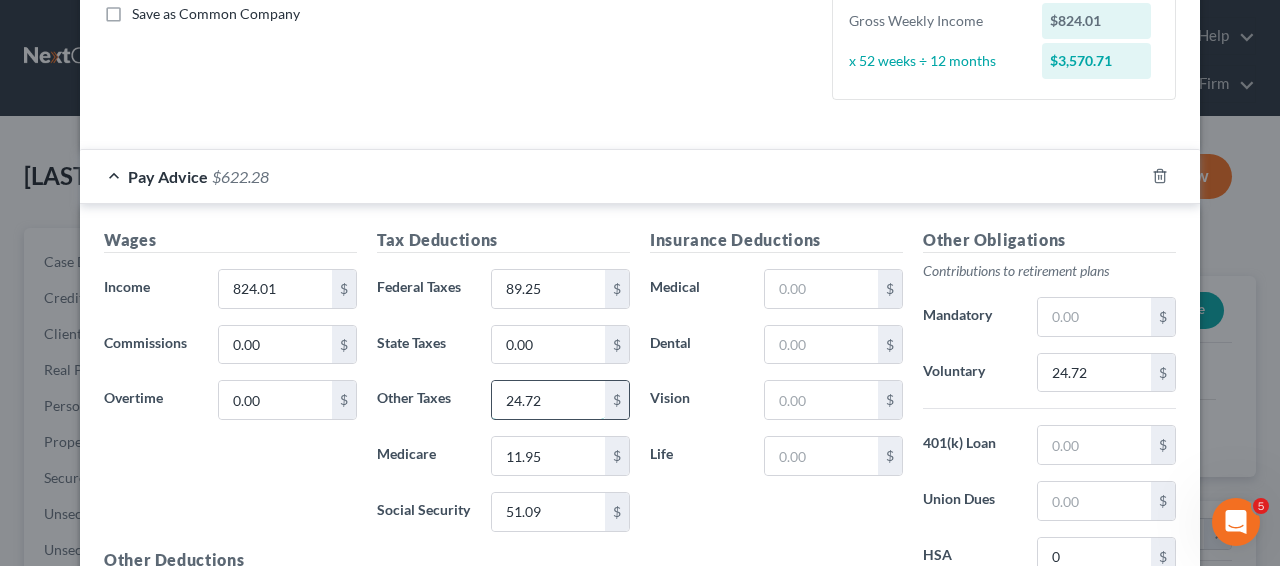 click on "24.72" at bounding box center [548, 400] 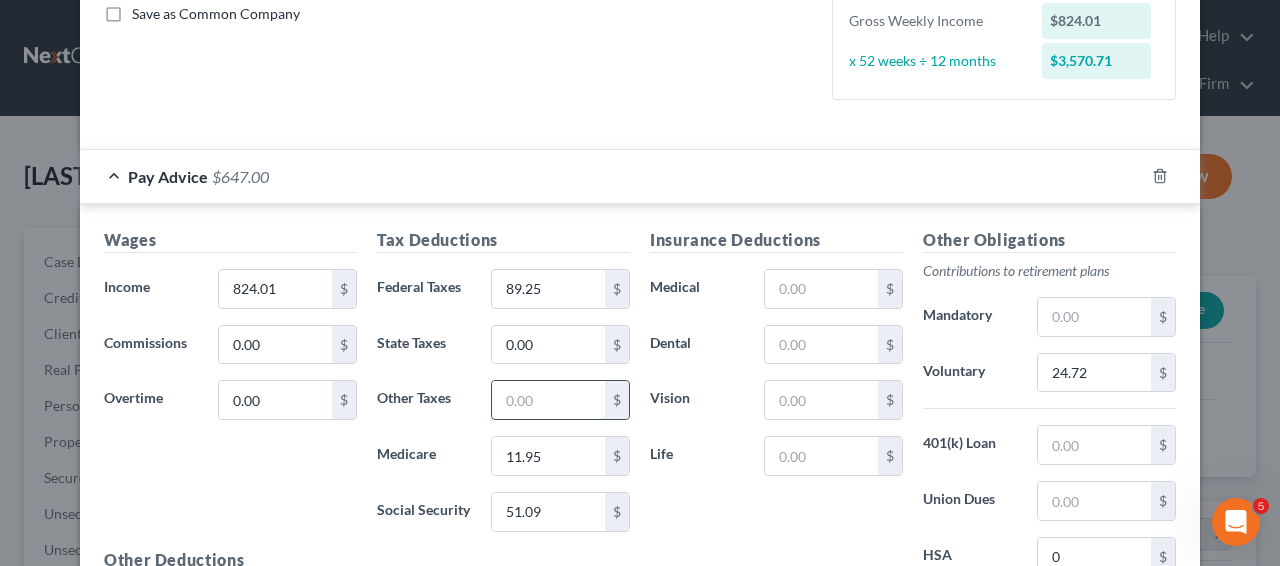 type 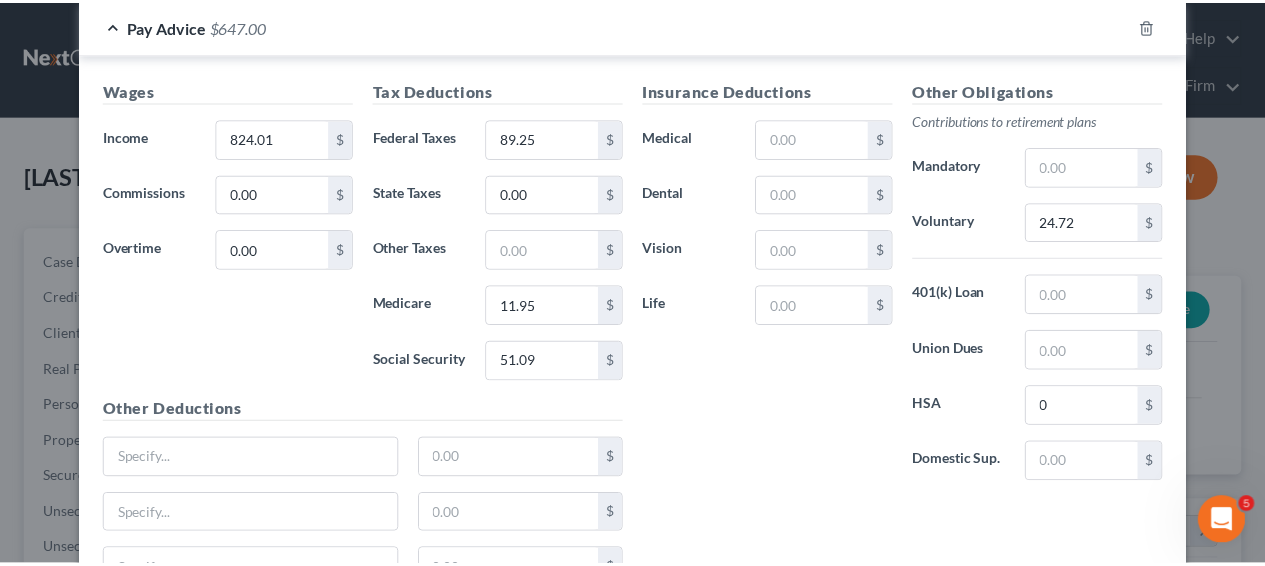 scroll, scrollTop: 836, scrollLeft: 0, axis: vertical 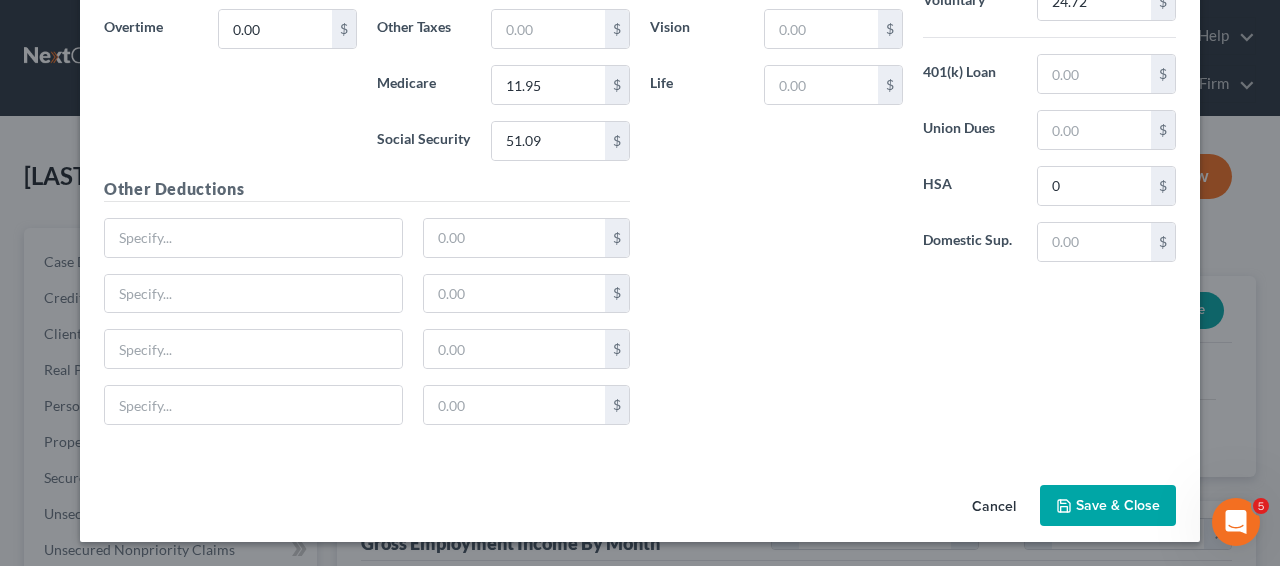 click on "Save & Close" at bounding box center [1108, 506] 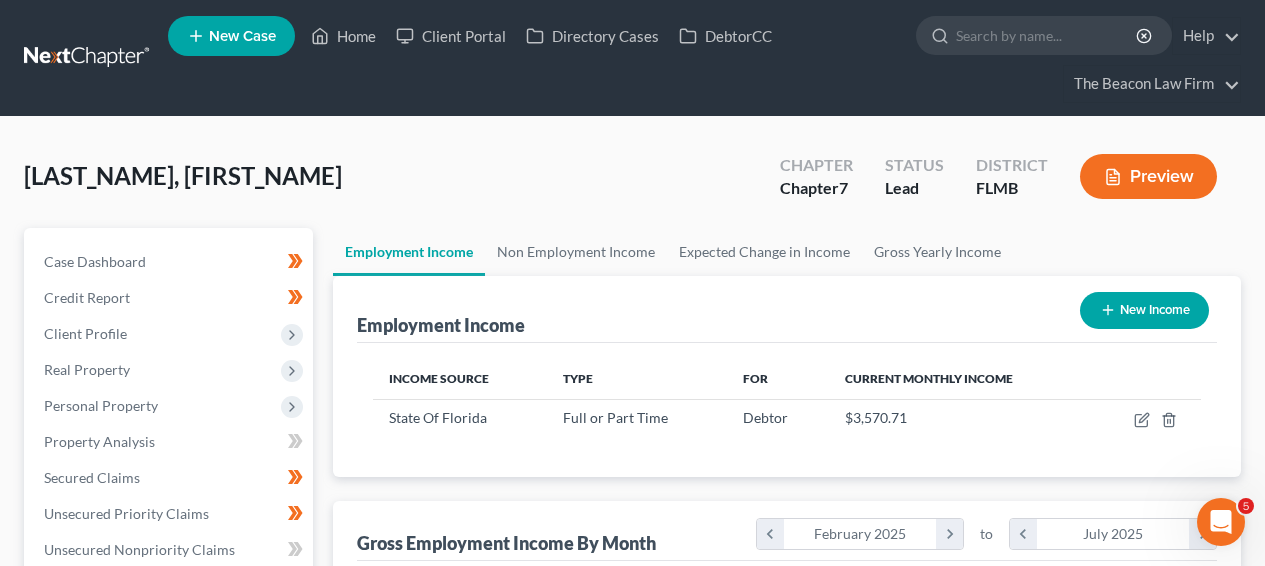 scroll, scrollTop: 358, scrollLeft: 506, axis: both 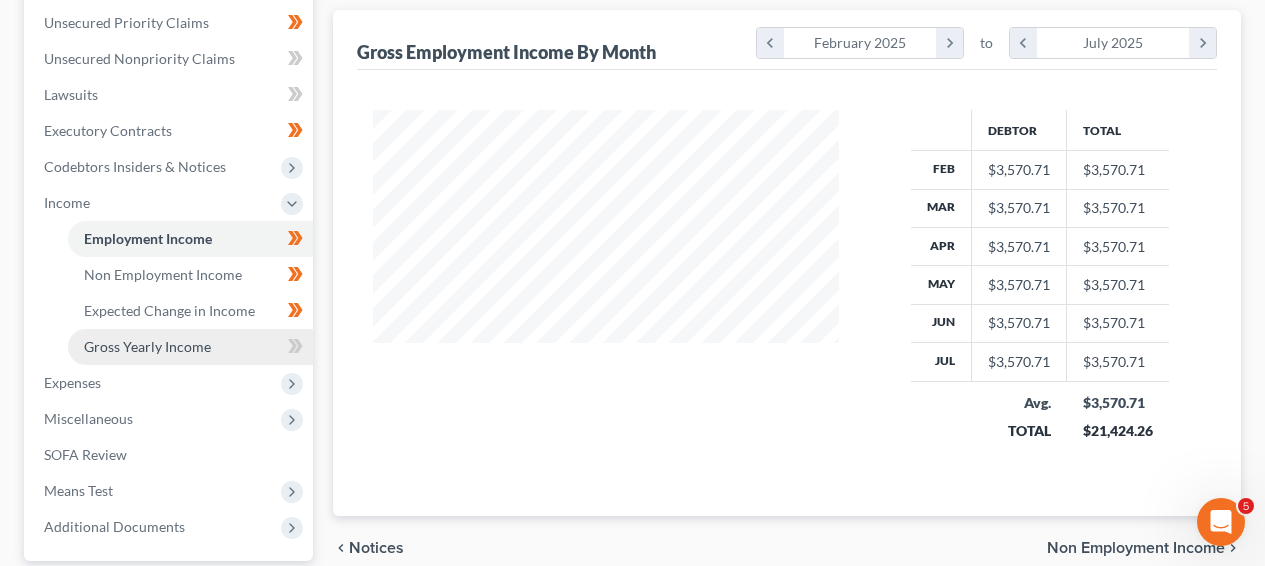 click on "Gross Yearly Income" at bounding box center [147, 346] 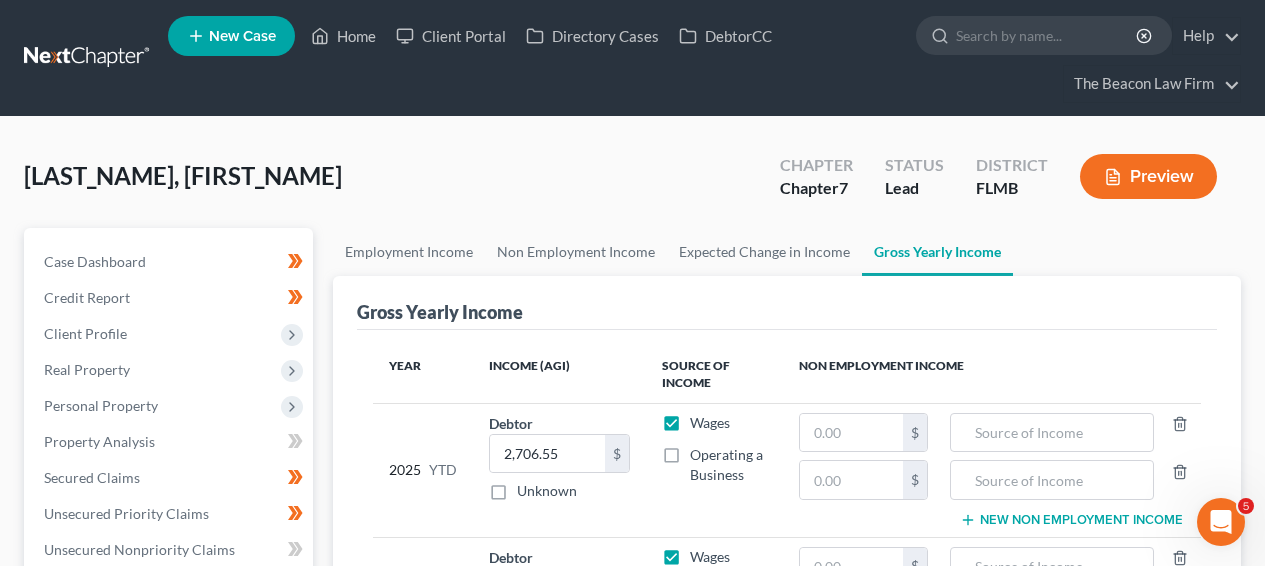 scroll, scrollTop: 0, scrollLeft: 0, axis: both 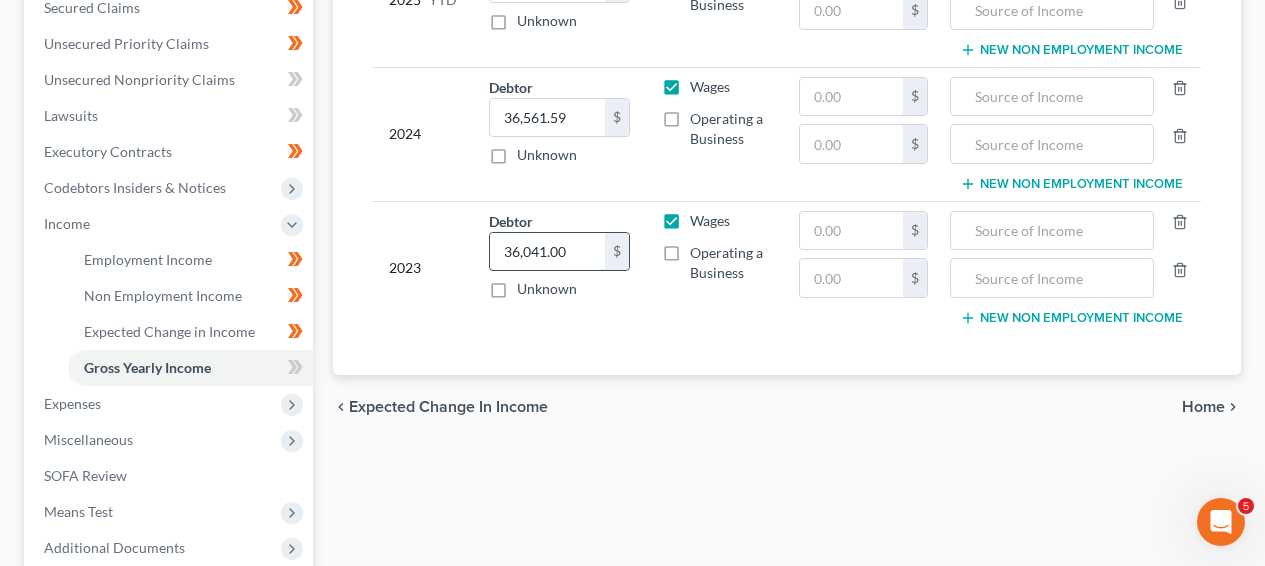 click on "36,041.00" at bounding box center (547, 252) 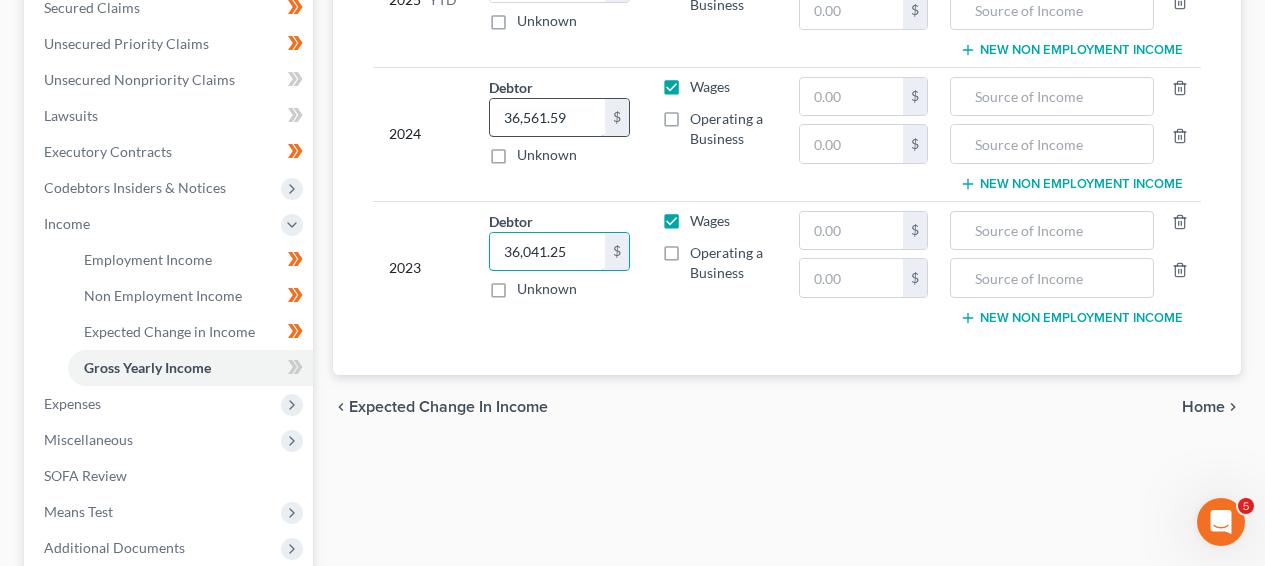 type on "36,041.25" 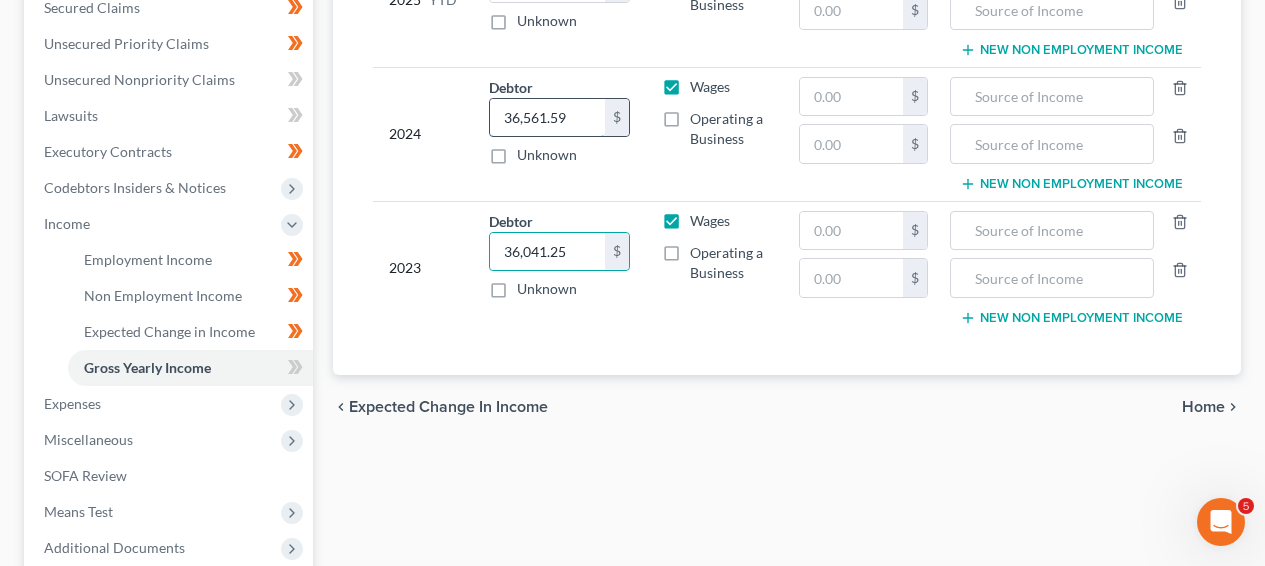 click on "36,561.59" at bounding box center [547, 118] 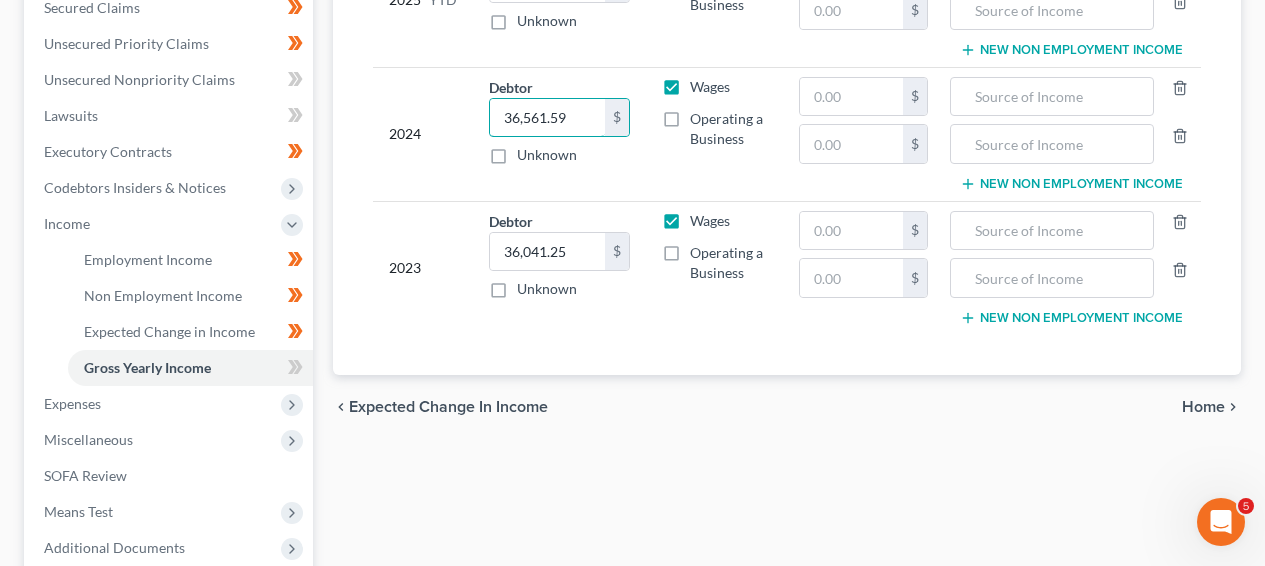 paste on "41,392.45" 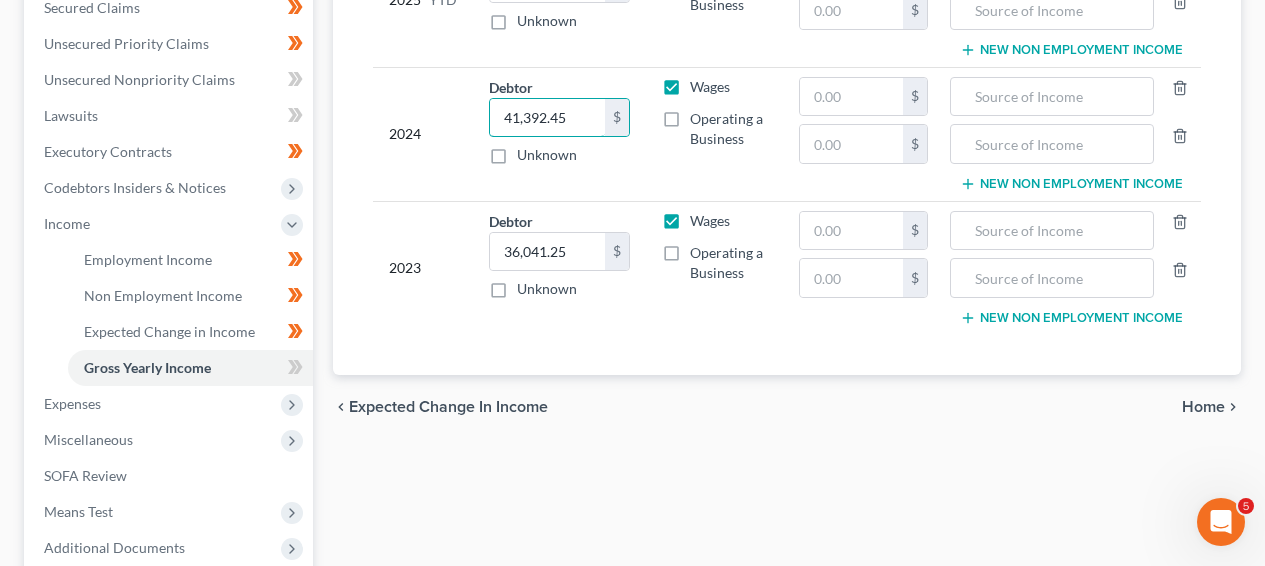 type on "41,392.45" 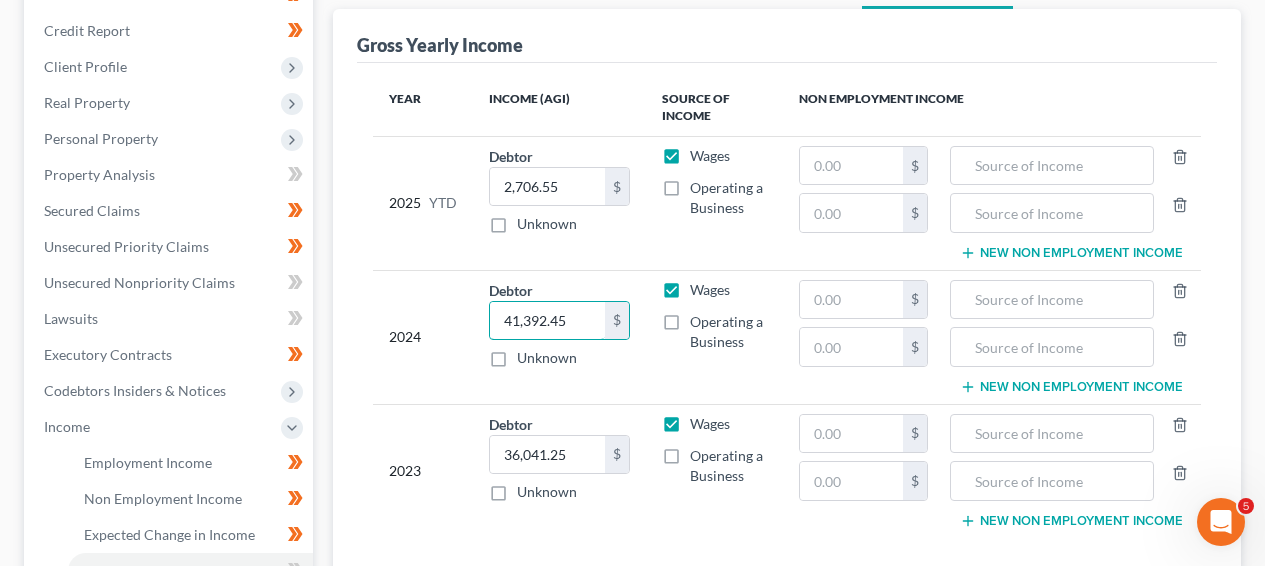 scroll, scrollTop: 236, scrollLeft: 0, axis: vertical 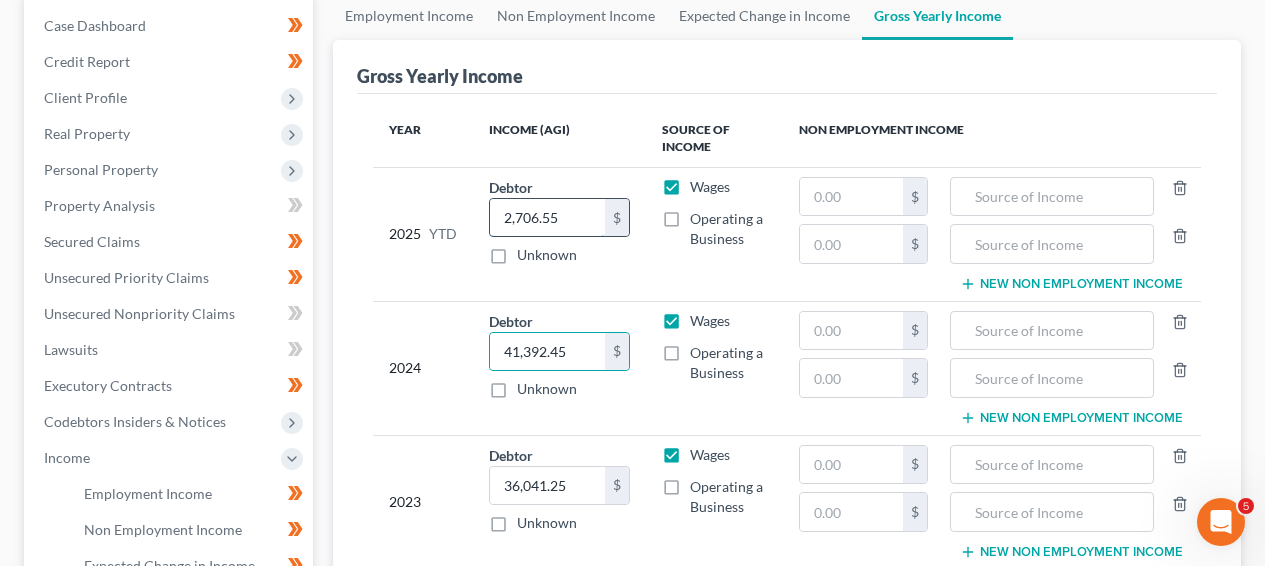 click on "2,706.55" at bounding box center [547, 218] 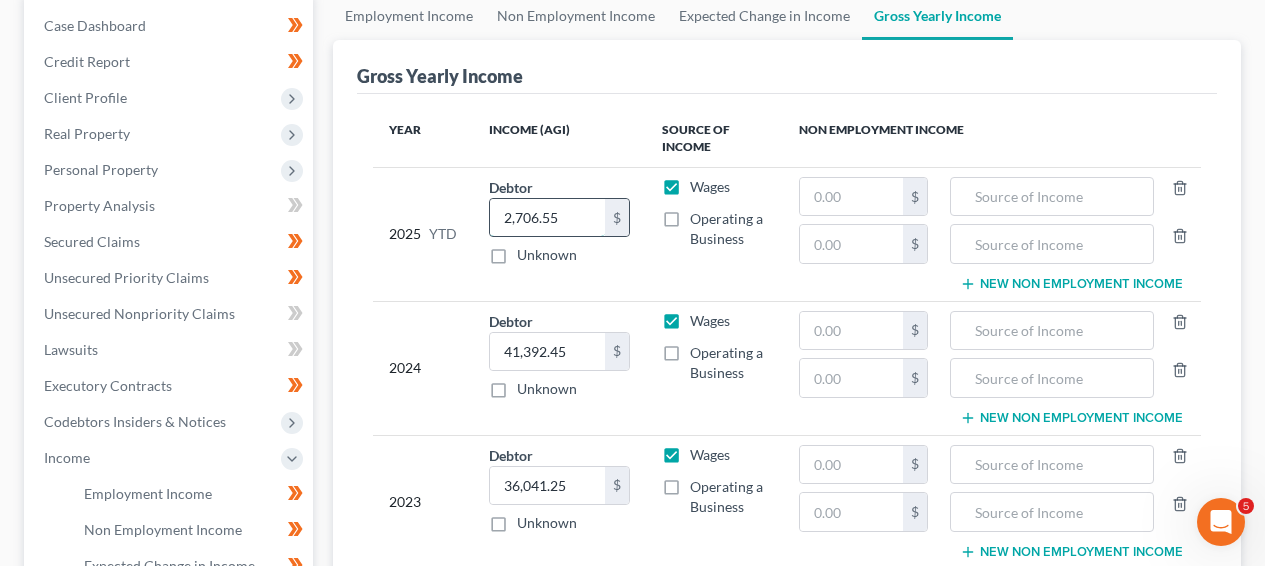 click on "2,706.55" at bounding box center [547, 218] 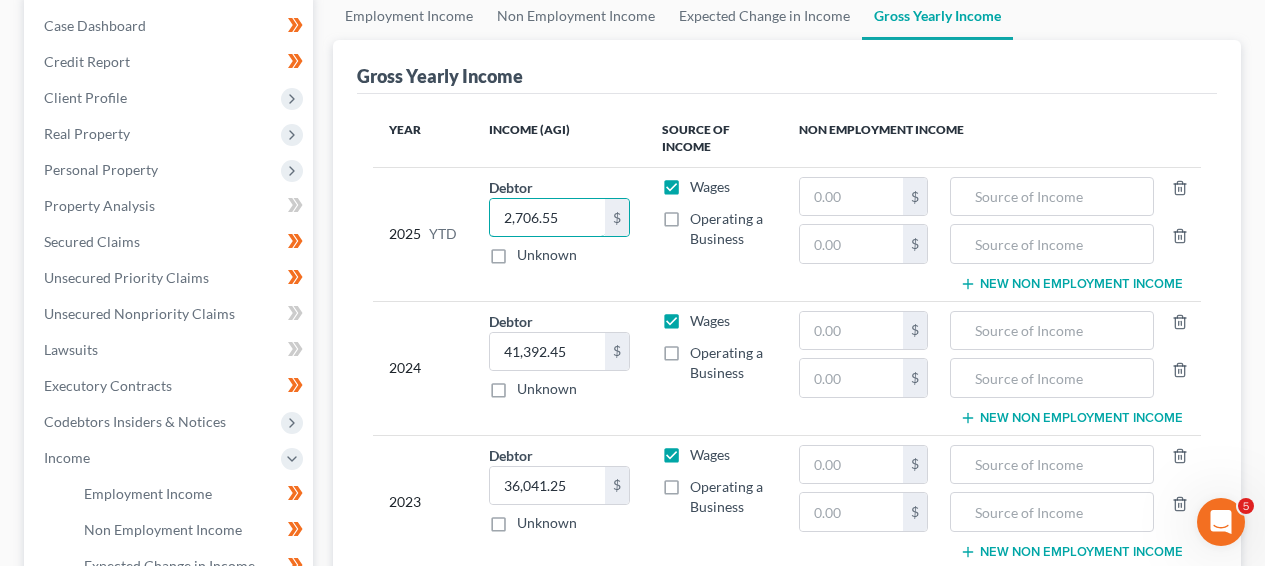 paste on "6,991.62" 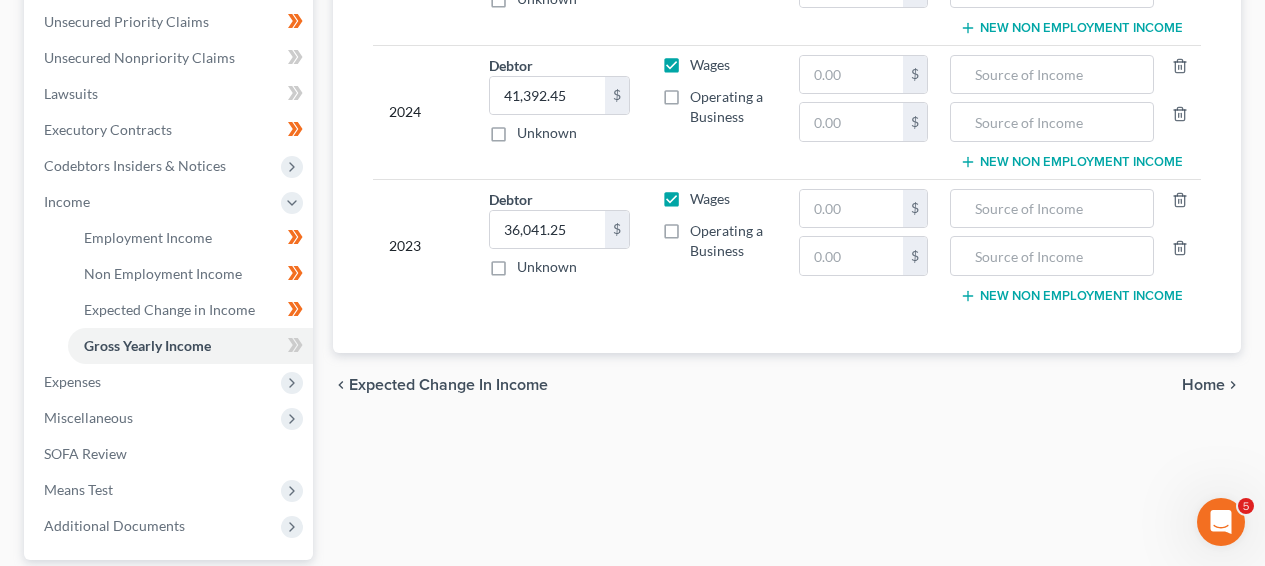 scroll, scrollTop: 497, scrollLeft: 0, axis: vertical 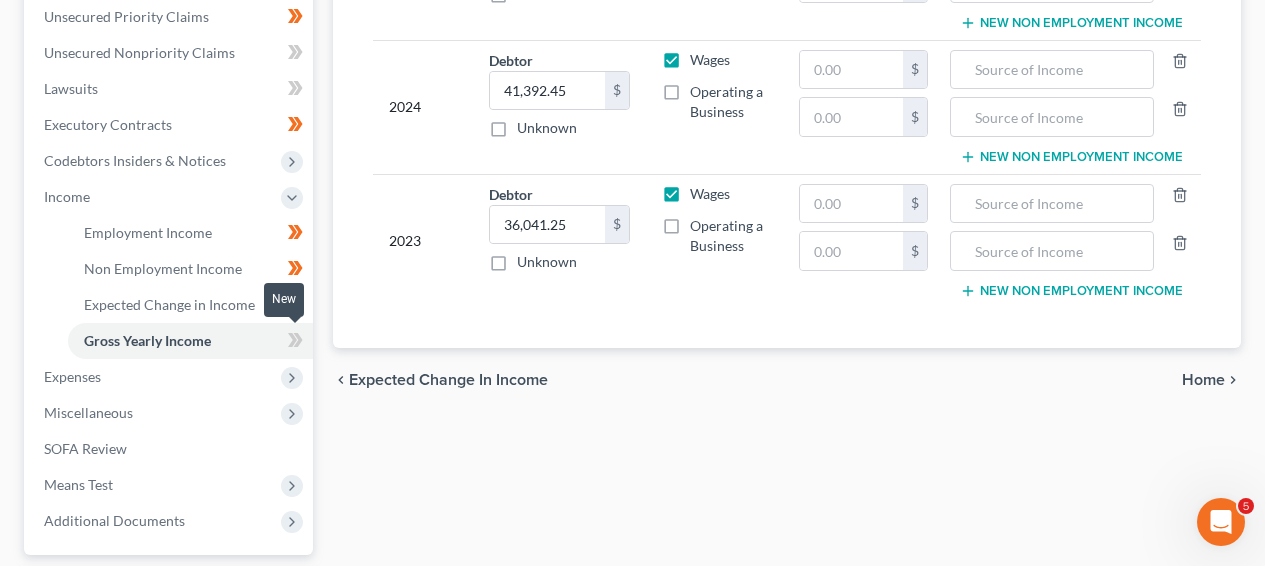 type on "26,991.62" 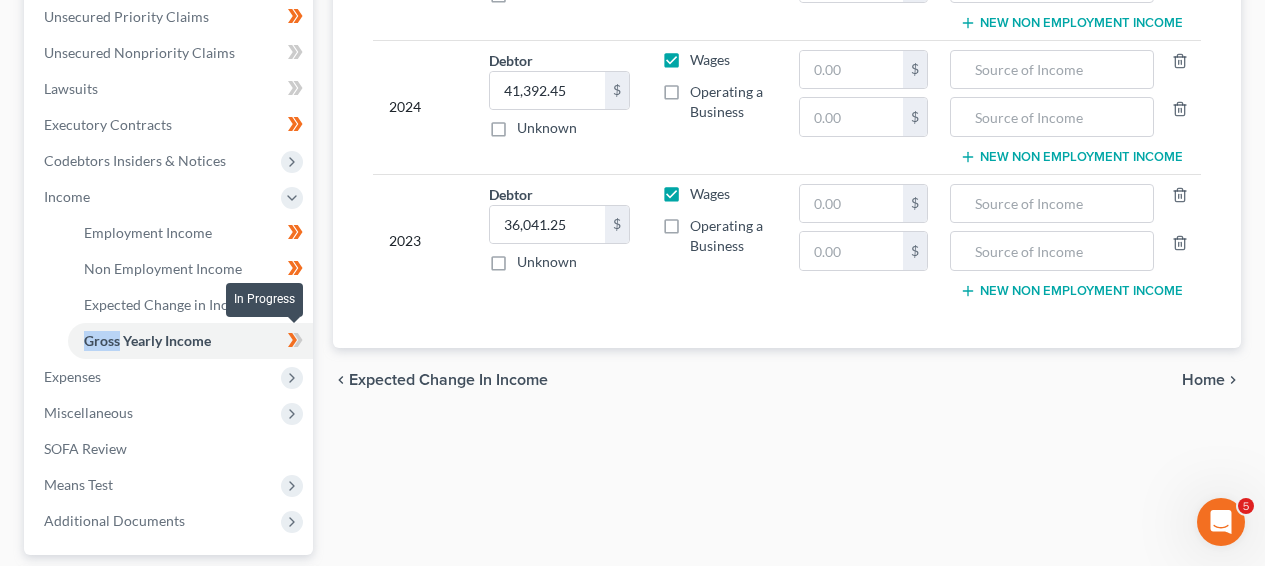 click at bounding box center (295, 343) 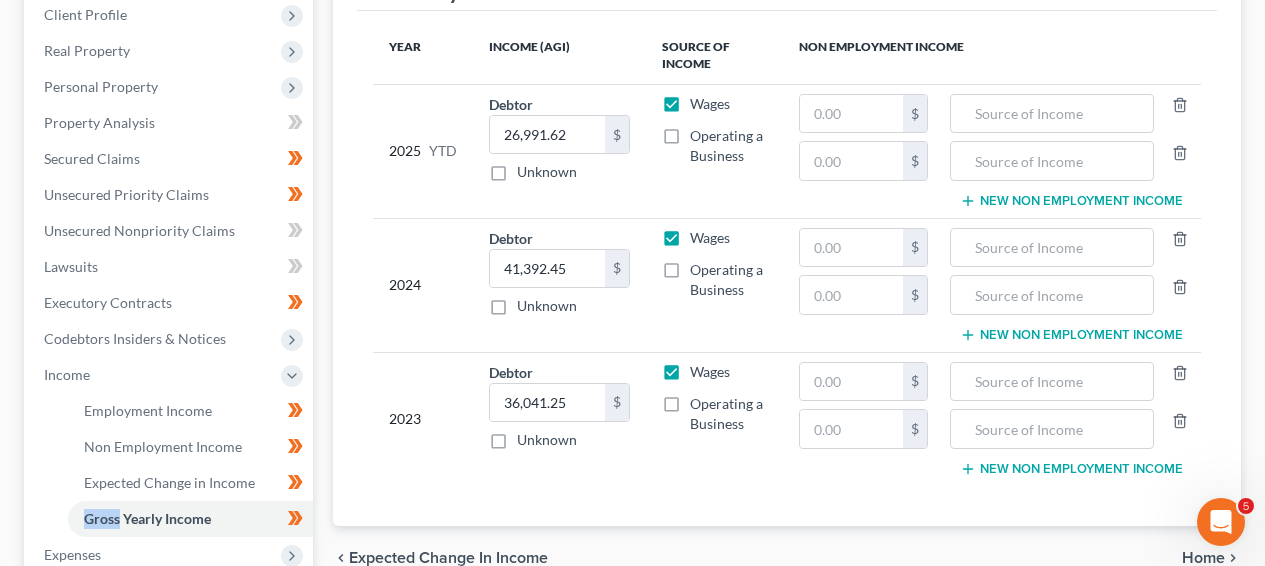 scroll, scrollTop: 293, scrollLeft: 0, axis: vertical 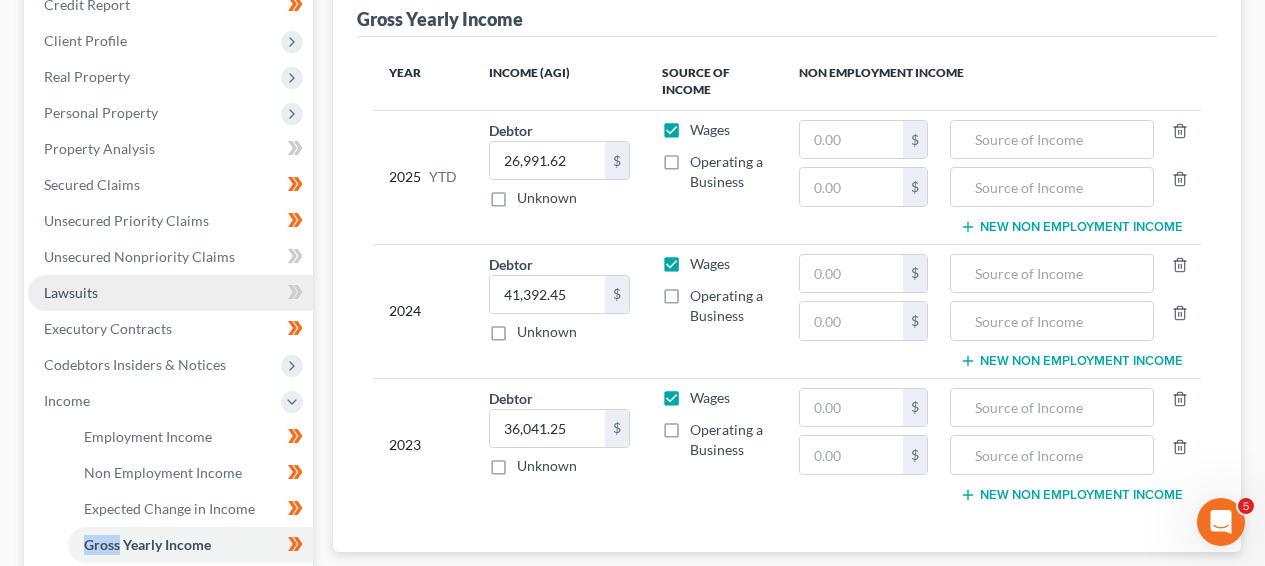 click on "Lawsuits" at bounding box center [170, 293] 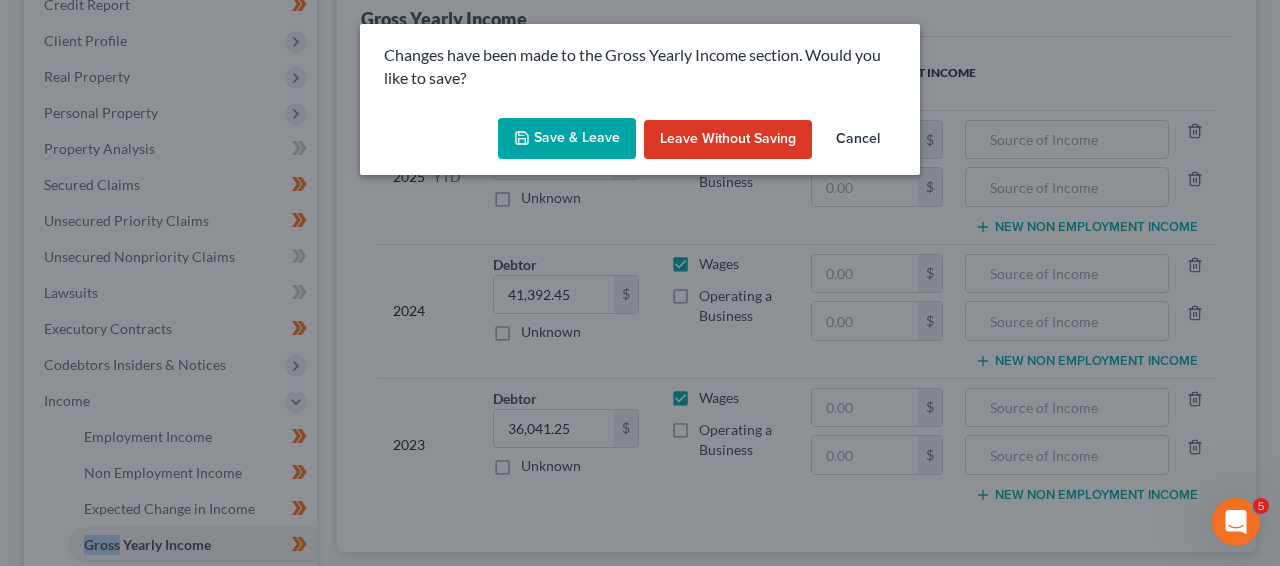 click on "Save & Leave" at bounding box center [567, 139] 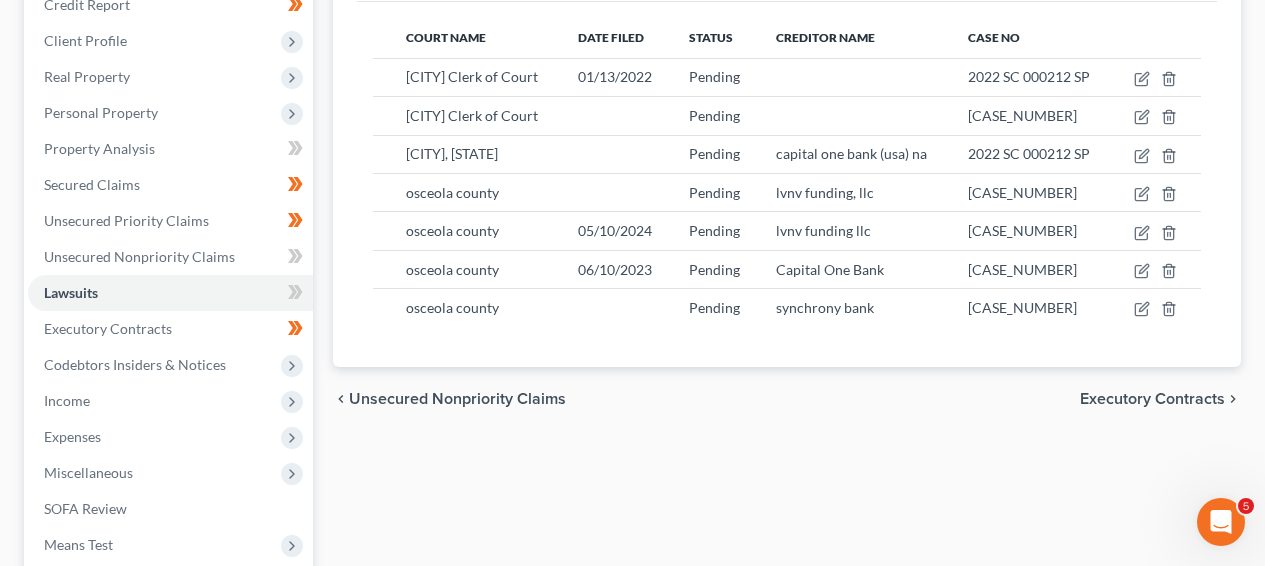 scroll, scrollTop: 0, scrollLeft: 0, axis: both 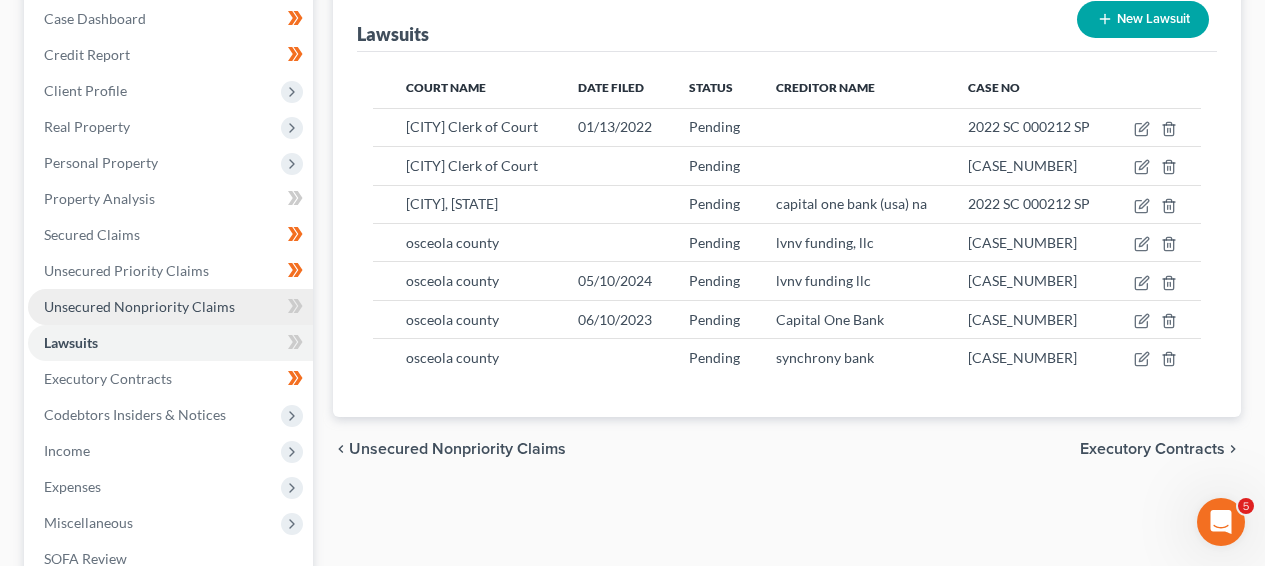 click on "Unsecured Nonpriority Claims" at bounding box center [139, 306] 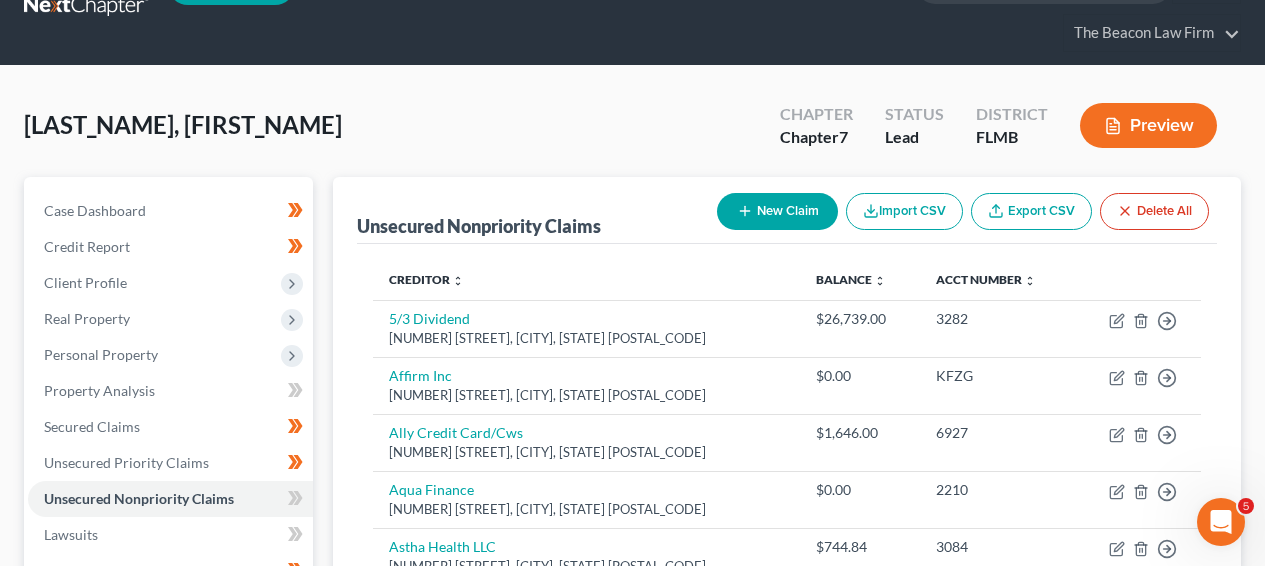 scroll, scrollTop: 0, scrollLeft: 0, axis: both 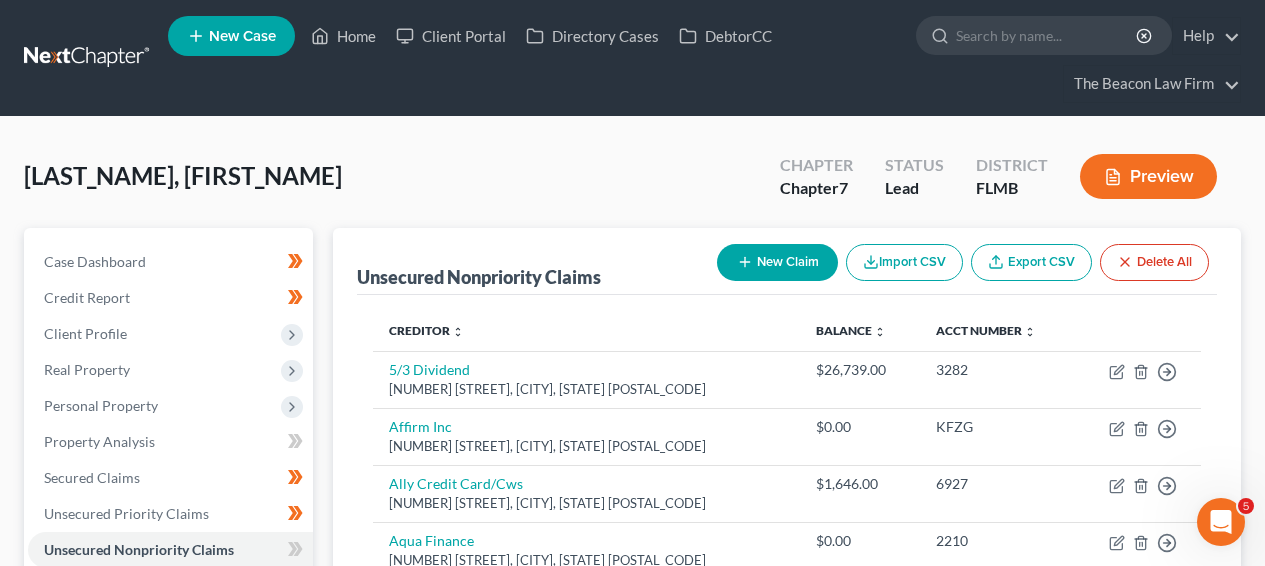 click on "Home New Case Client Portal Directory Cases DebtorCC The Beacon Law Firm[EMAIL] My Account Settings Plan + Billing Account Add-Ons Upgrade to Whoa Help Center Webinars Training Videos What's new Log out New Case Home Client Portal Directory Cases DebtorCC         - No Result - See all results Or Press Enter... Help Help Center Webinars Training Videos What's new The Beacon Law Firm The Beacon Law Firm[EMAIL] My Account Settings Plan + Billing Account Add-Ons Upgrade to Whoa Log out" at bounding box center [632, 58] 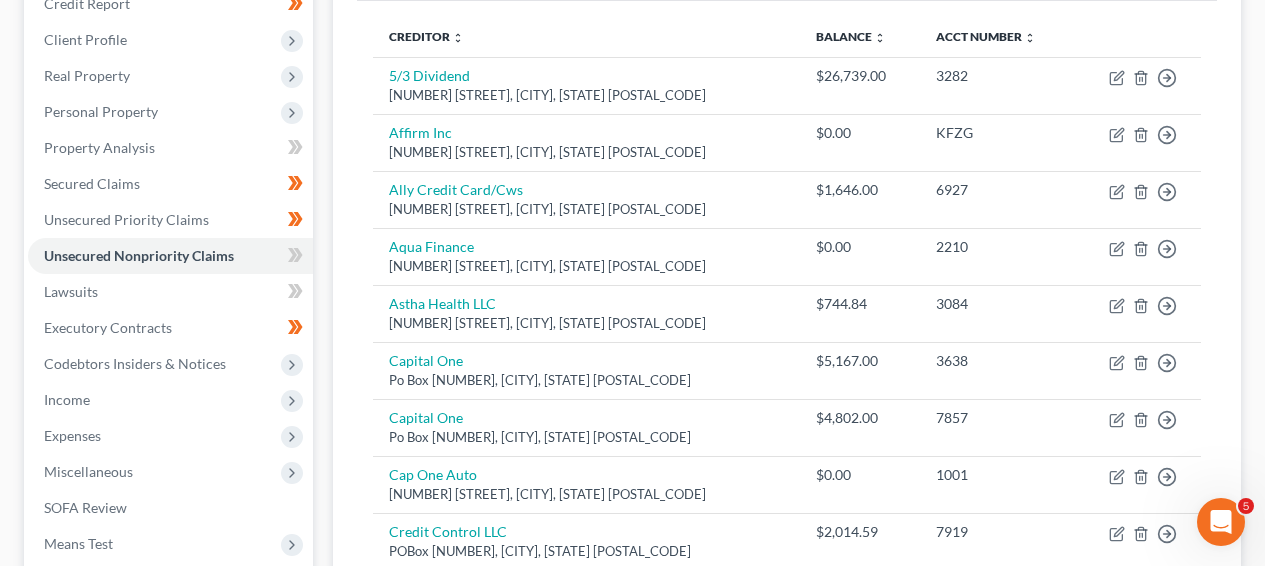 scroll, scrollTop: 298, scrollLeft: 0, axis: vertical 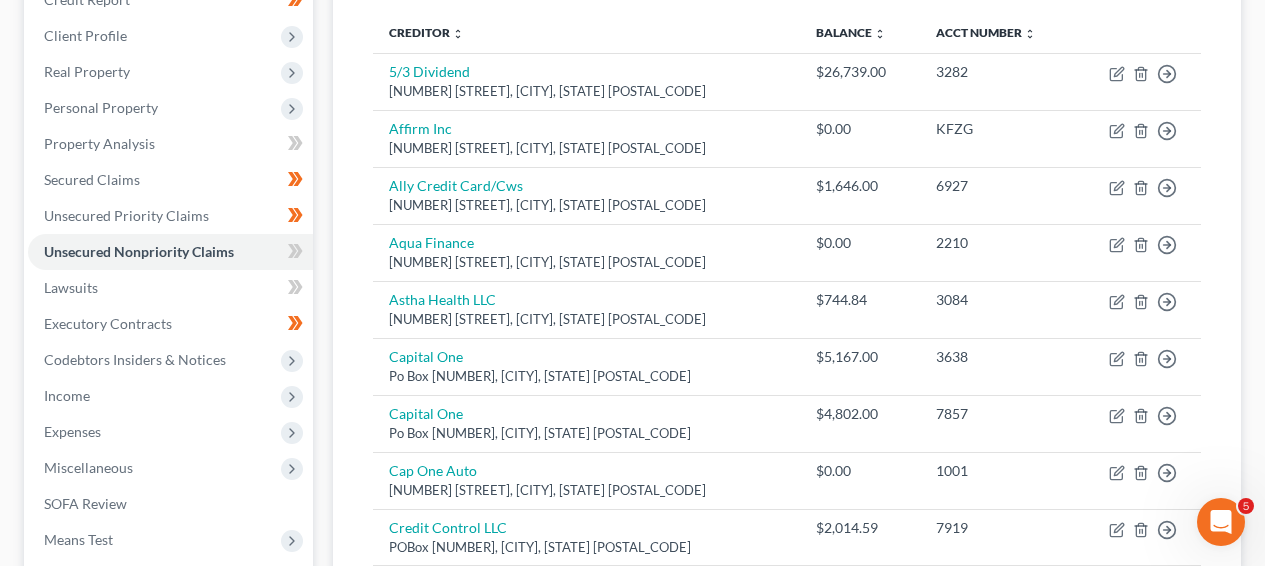 click on "[LAST_NAME], [FIRST_NAME] Upgraded Chapter Chapter  7 Status Lead District FLMB Preview Petition Navigation
Case Dashboard
Payments
Invoices
Payments
Payments
Credit Report
Home" at bounding box center (632, 881) 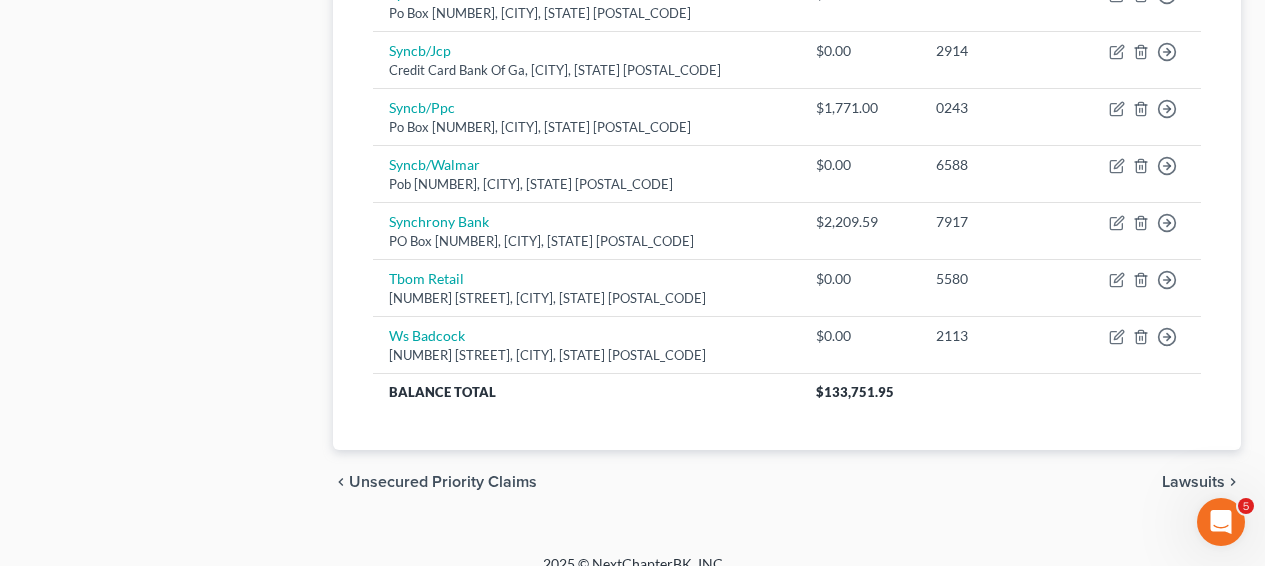 scroll, scrollTop: 1710, scrollLeft: 0, axis: vertical 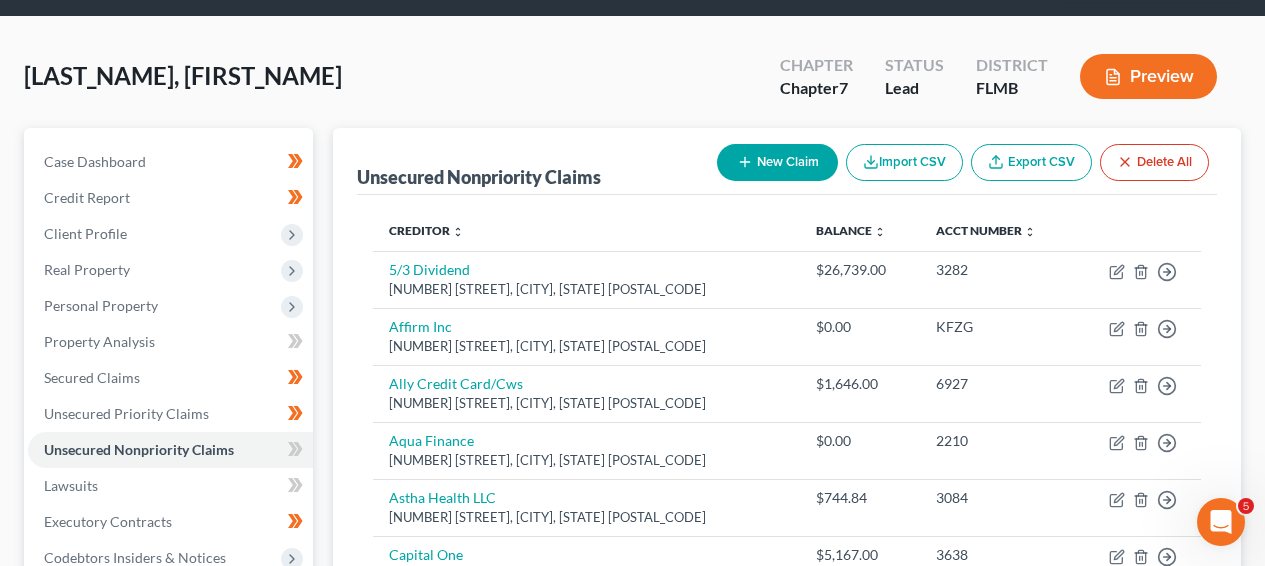 click on "Balance  expand_more   expand_less   unfold_more" at bounding box center (860, 231) 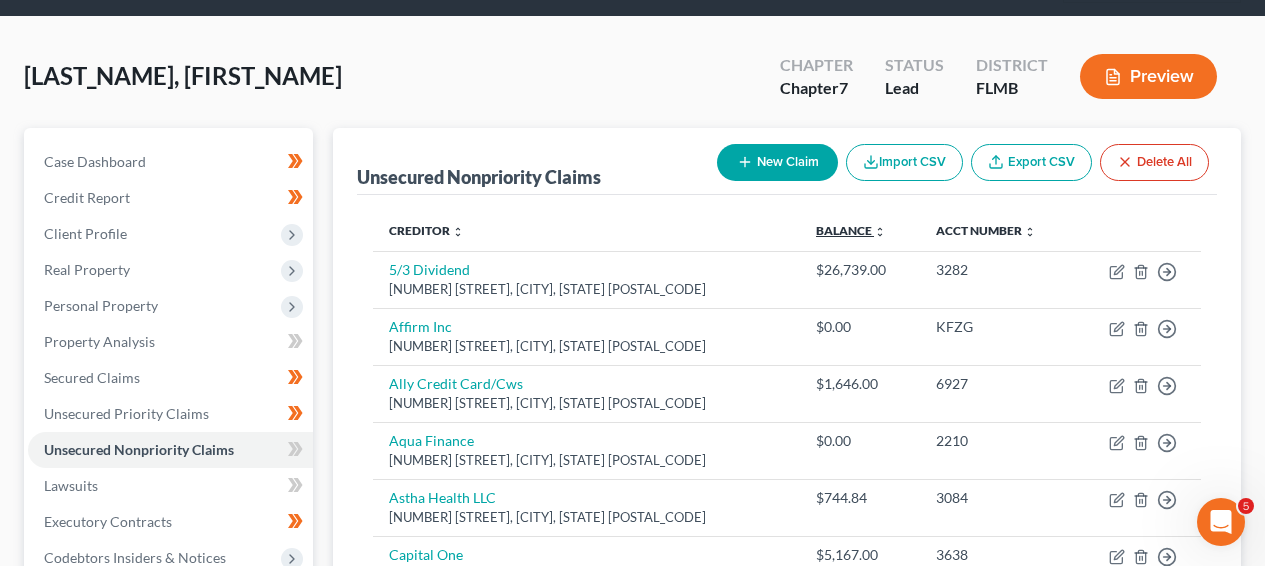click on "Balance  expand_more   expand_less   unfold_more" at bounding box center (851, 230) 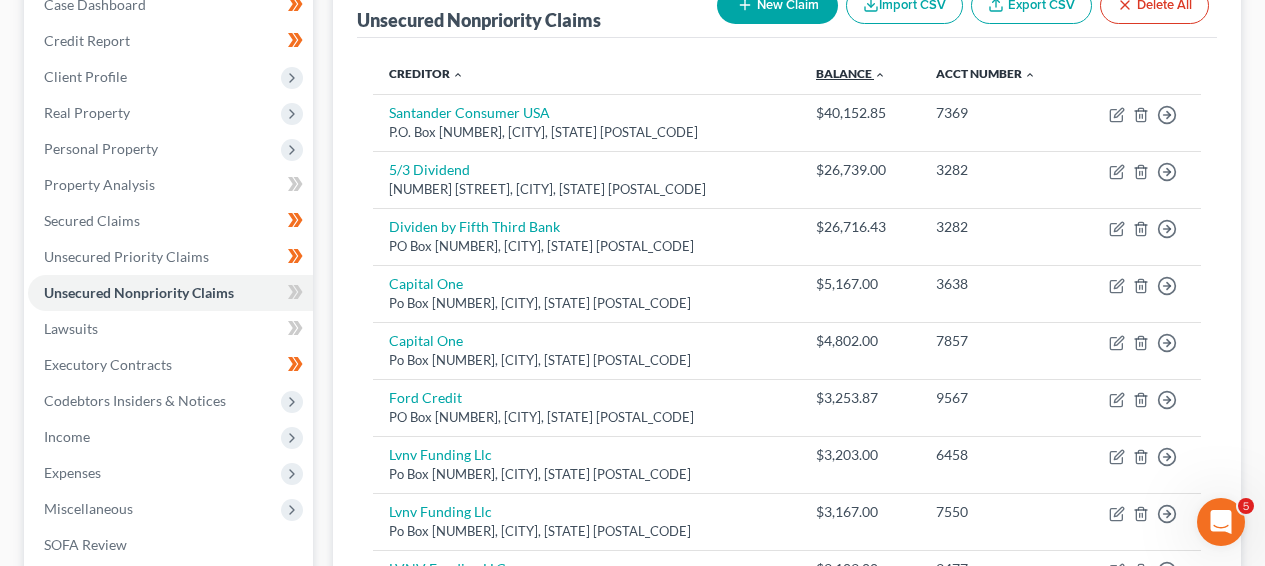 scroll, scrollTop: 277, scrollLeft: 0, axis: vertical 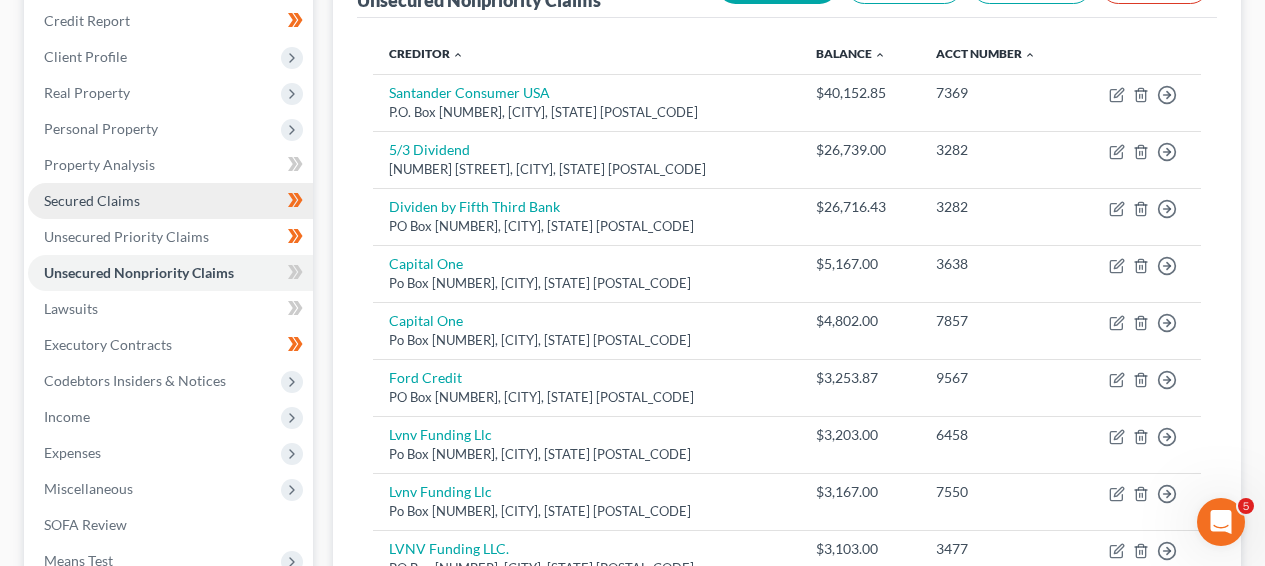 click on "Secured Claims" at bounding box center [170, 201] 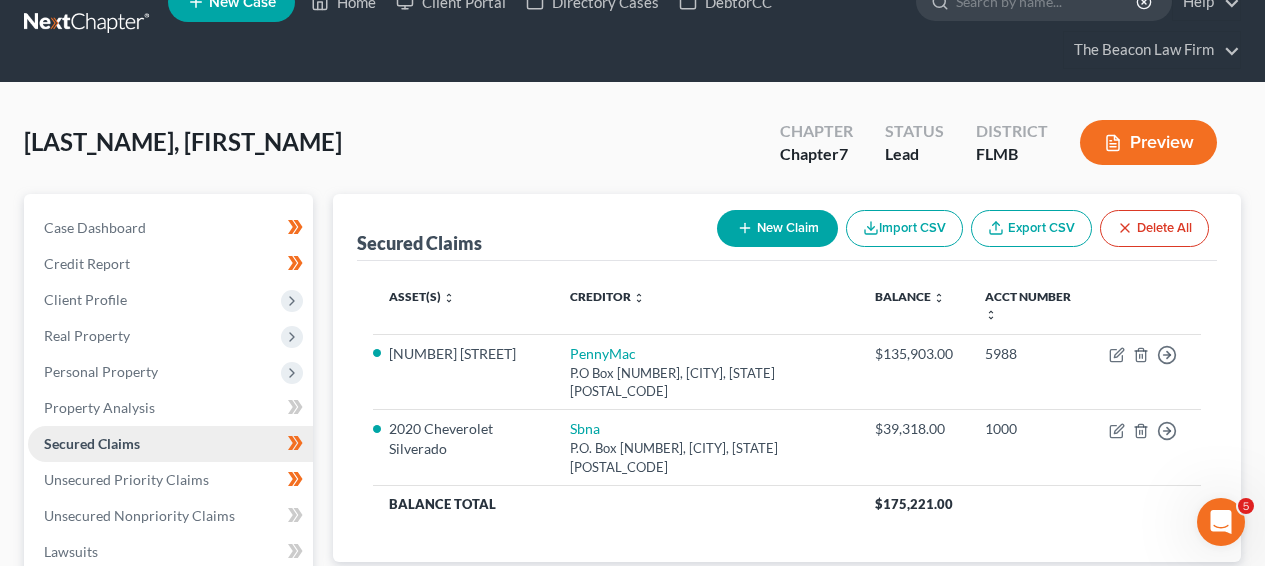 scroll, scrollTop: 0, scrollLeft: 0, axis: both 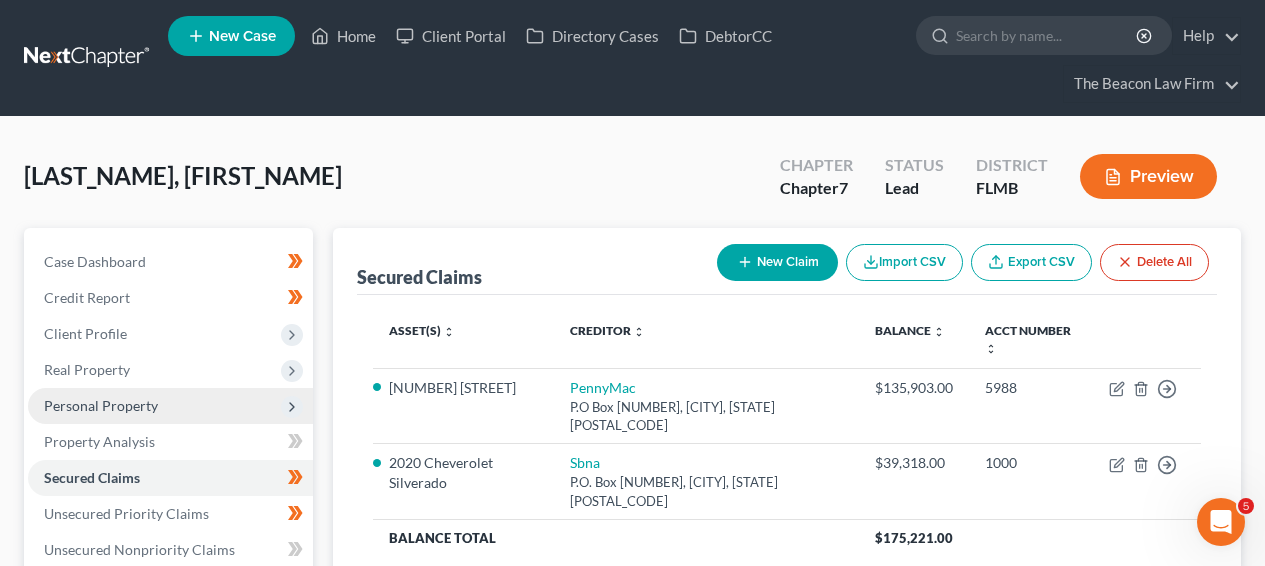 click on "Personal Property" at bounding box center [170, 406] 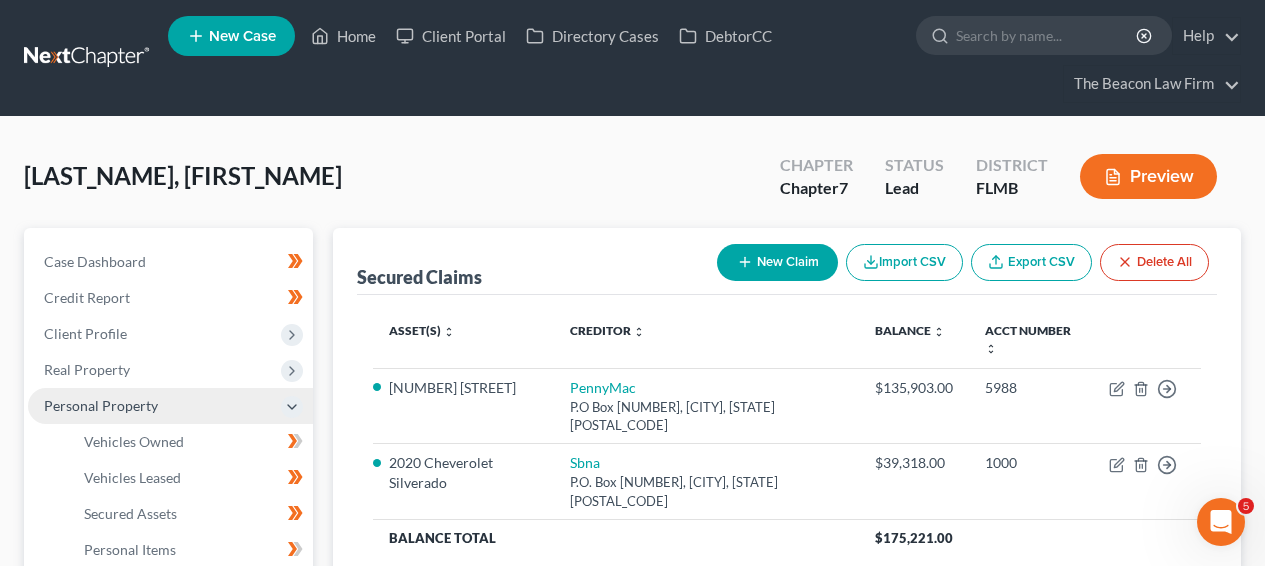 click on "Personal Property" at bounding box center [101, 405] 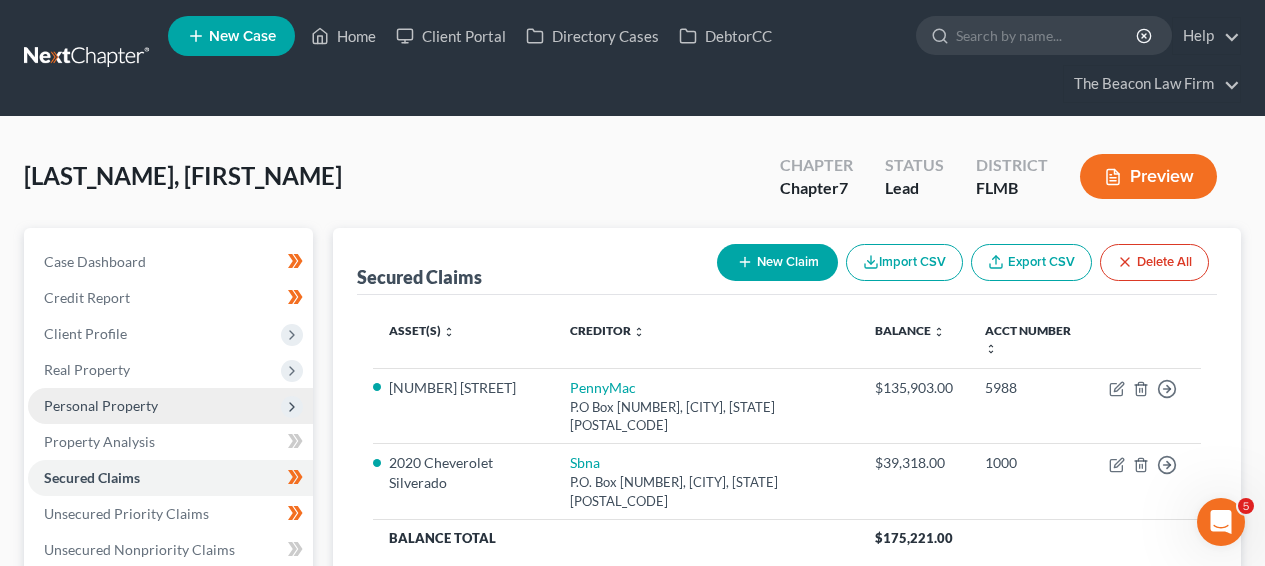 click on "Personal Property" at bounding box center [170, 406] 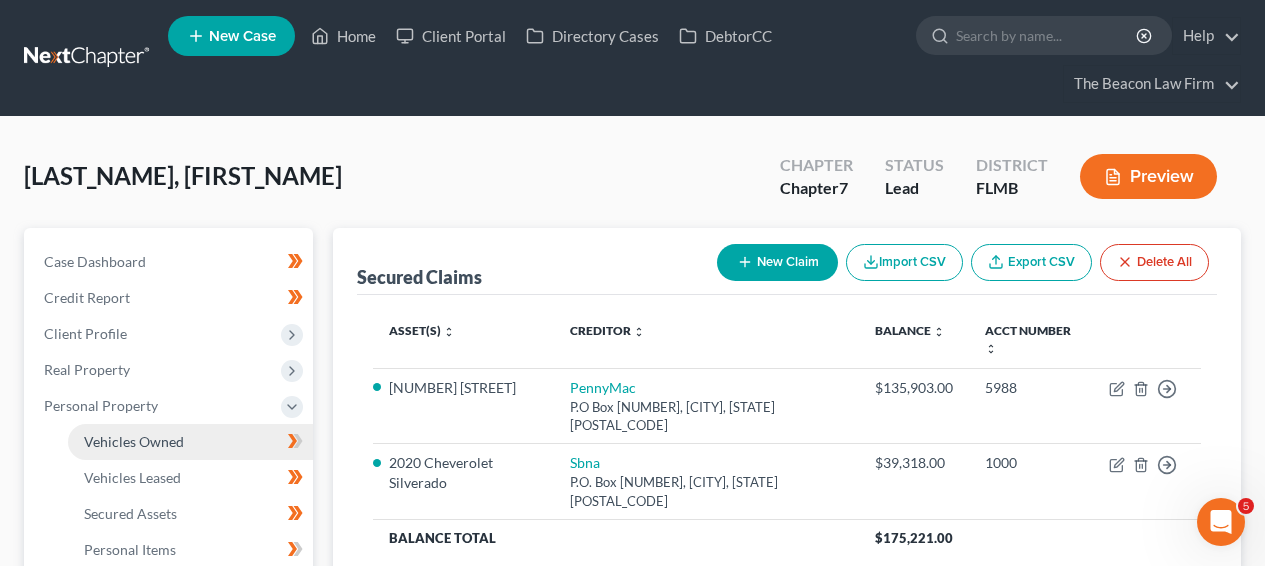 click on "Vehicles Owned" at bounding box center [190, 442] 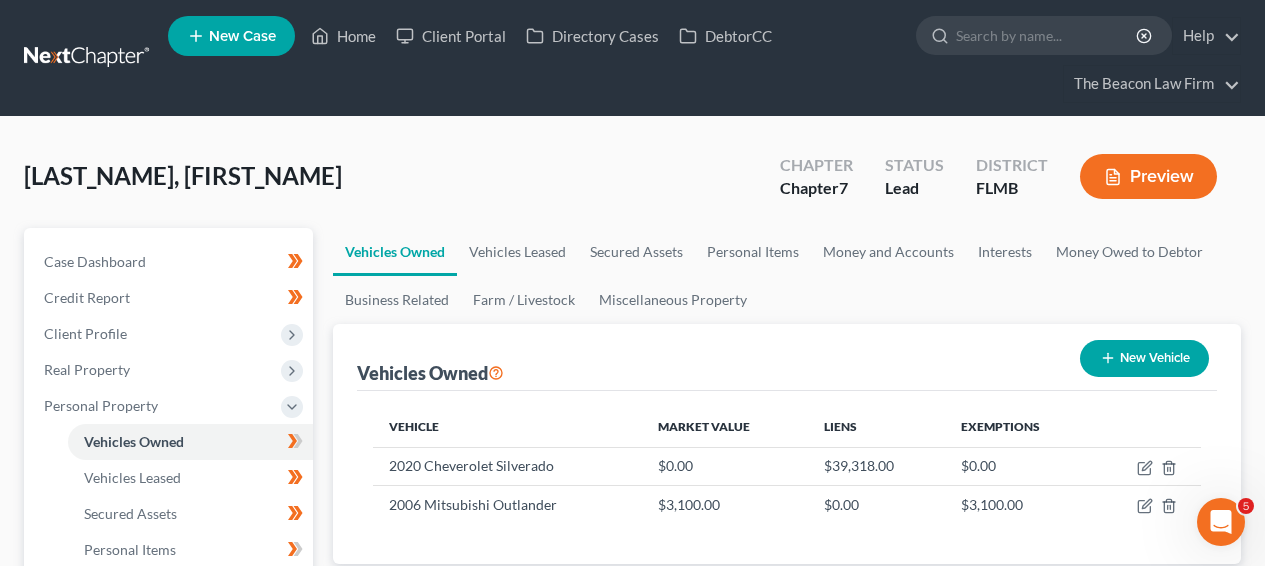 drag, startPoint x: 1258, startPoint y: 179, endPoint x: 1254, endPoint y: 197, distance: 18.439089 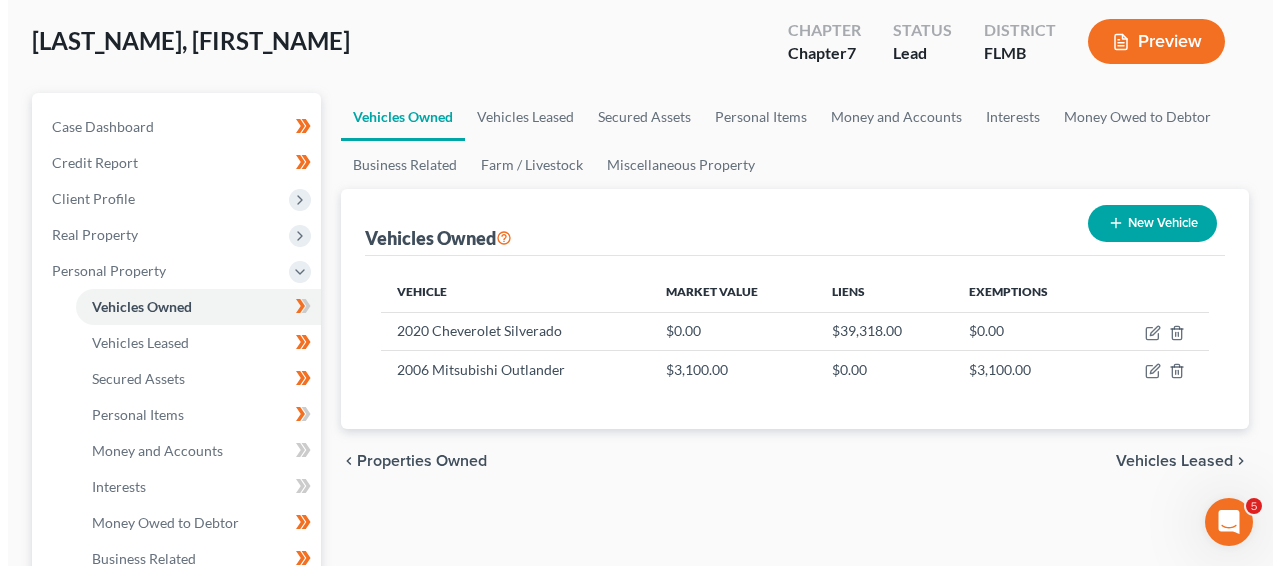 scroll, scrollTop: 141, scrollLeft: 0, axis: vertical 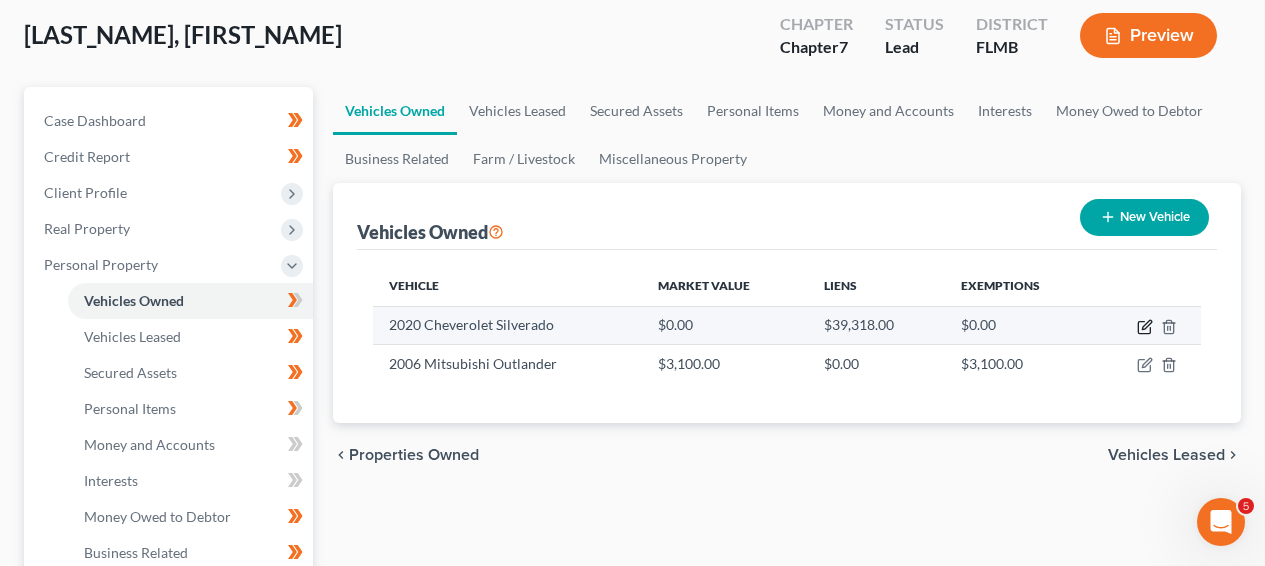 click 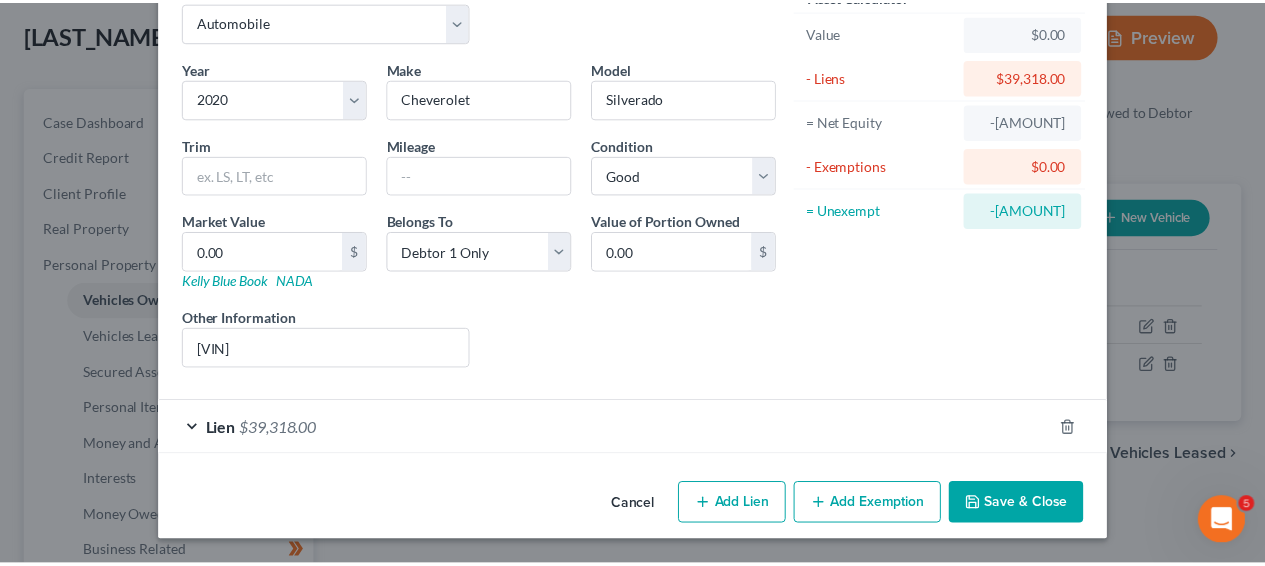 scroll, scrollTop: 0, scrollLeft: 0, axis: both 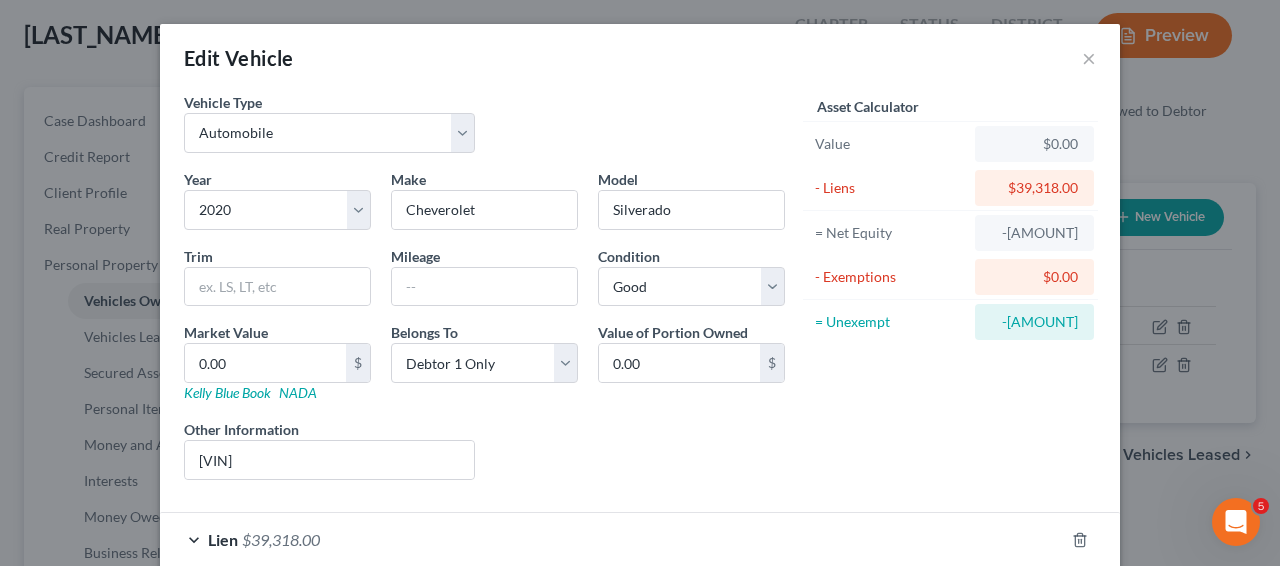 click on "Edit Vehicle ×" at bounding box center (640, 58) 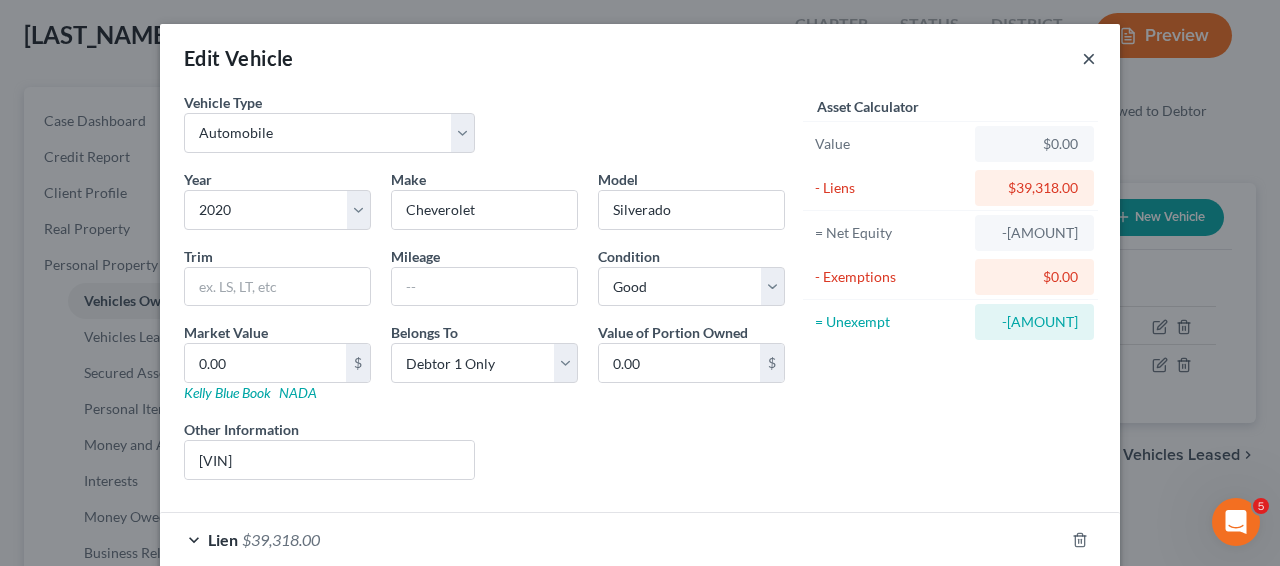 click on "×" at bounding box center (1089, 58) 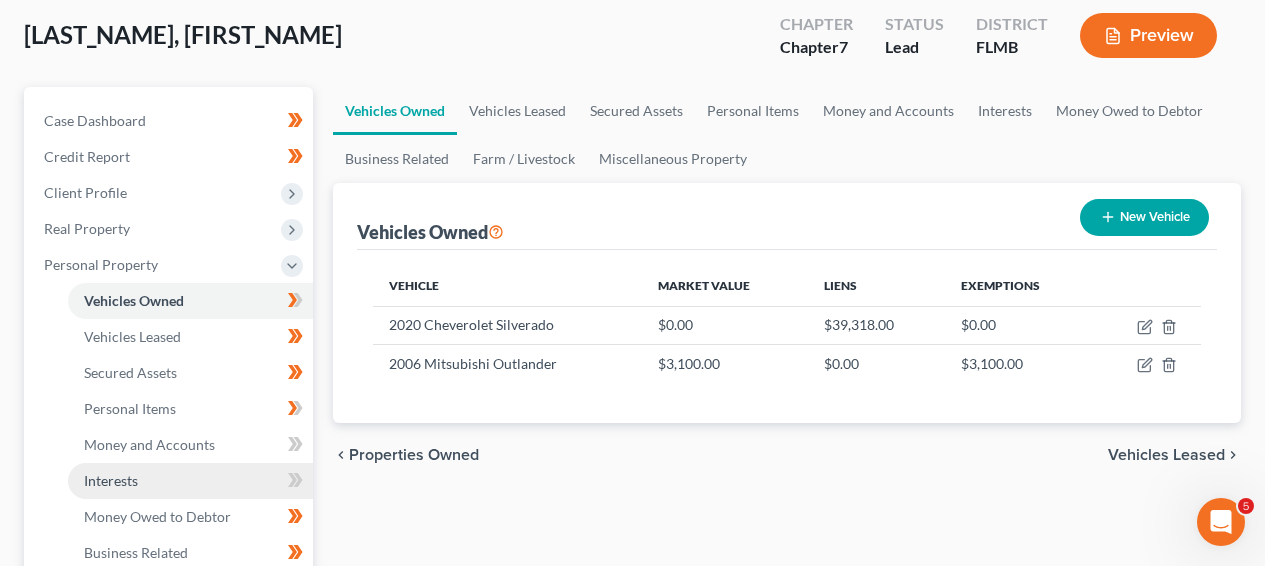 click on "Interests" at bounding box center [190, 481] 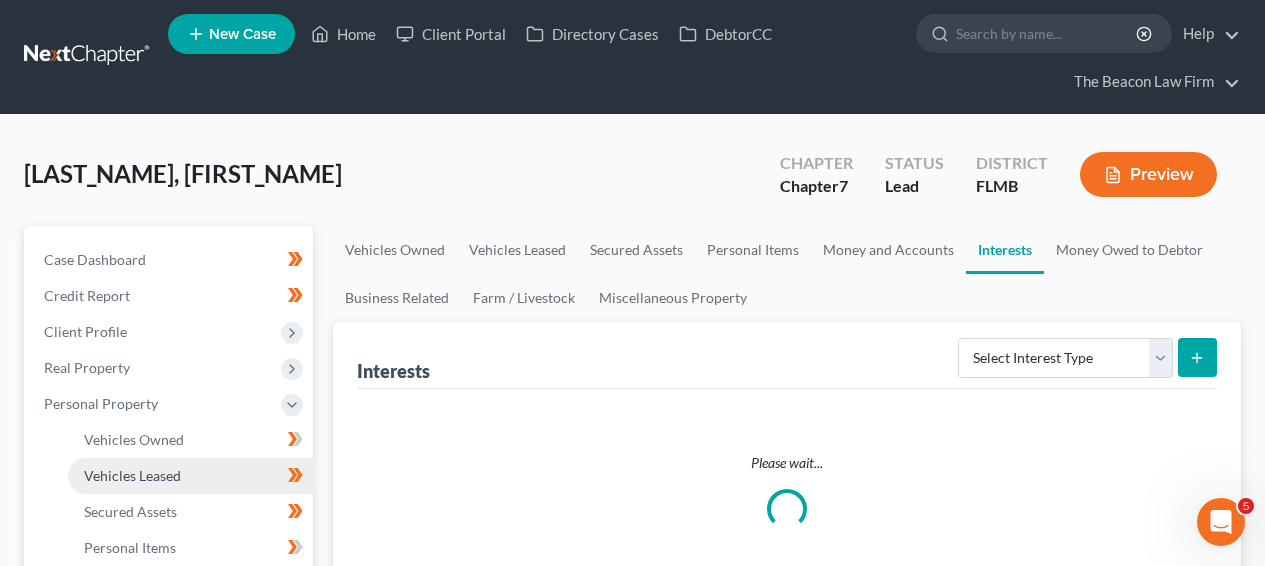 scroll, scrollTop: 0, scrollLeft: 0, axis: both 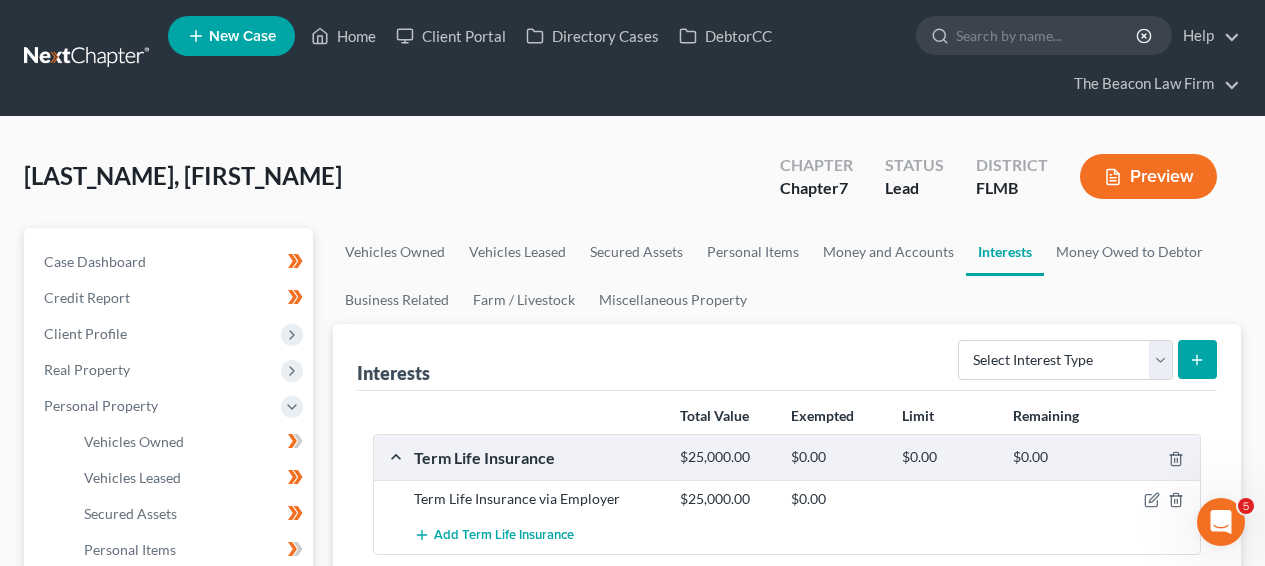 click at bounding box center [88, 58] 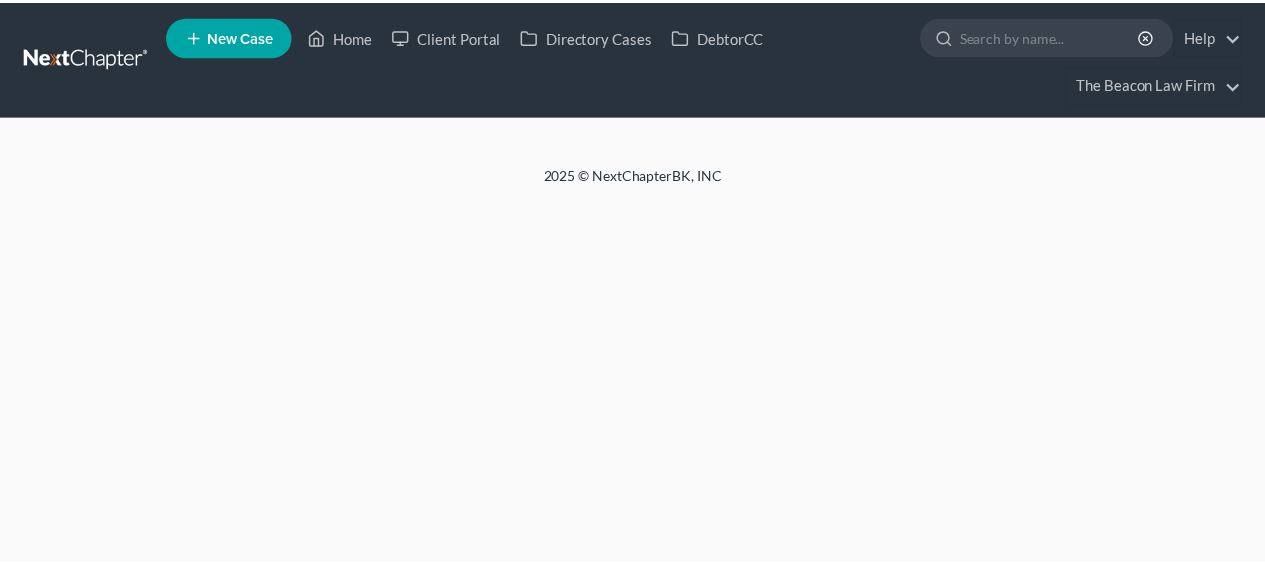 scroll, scrollTop: 0, scrollLeft: 0, axis: both 